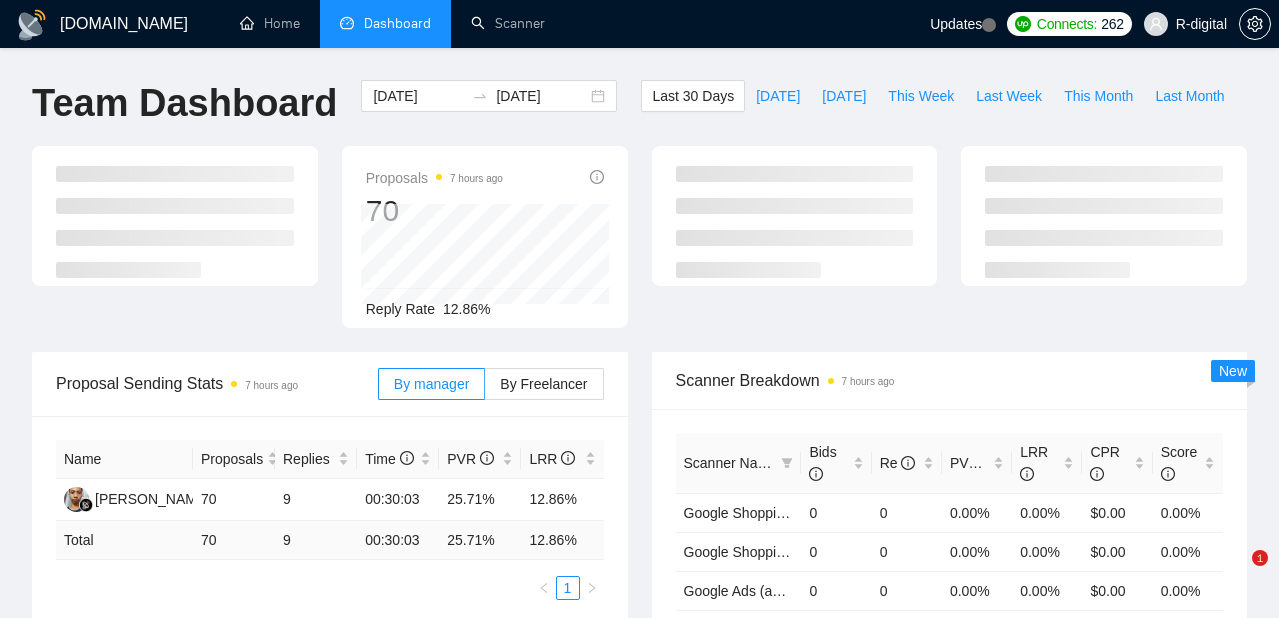 scroll, scrollTop: 0, scrollLeft: 0, axis: both 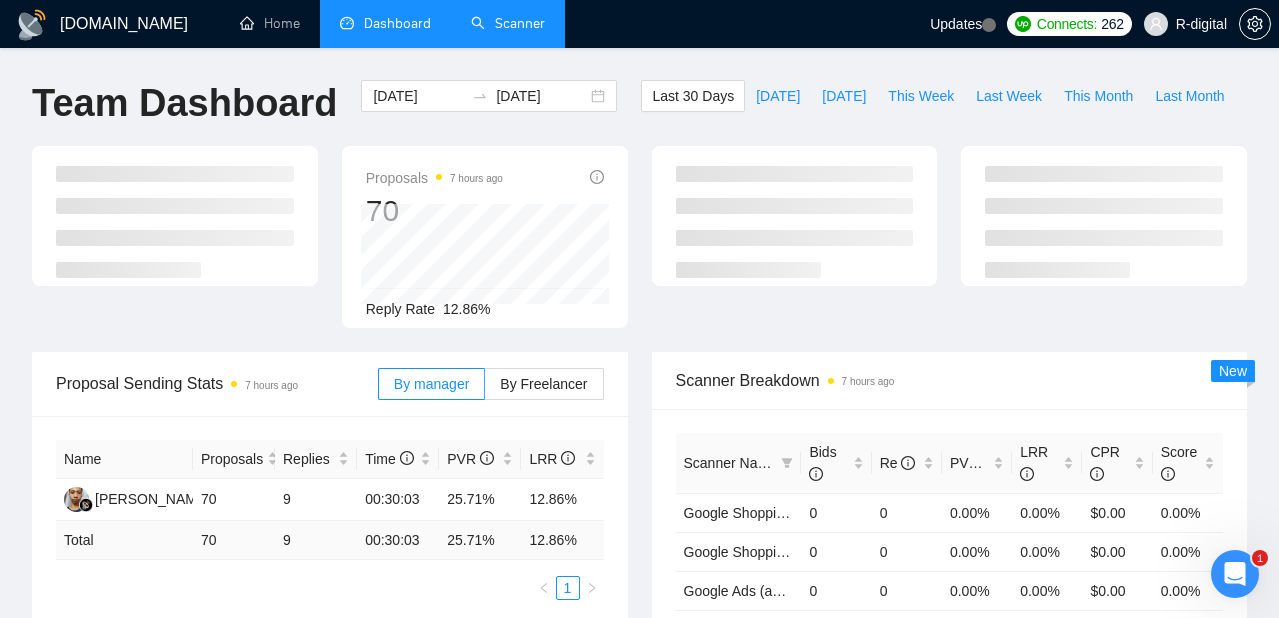 click on "Scanner" at bounding box center [508, 23] 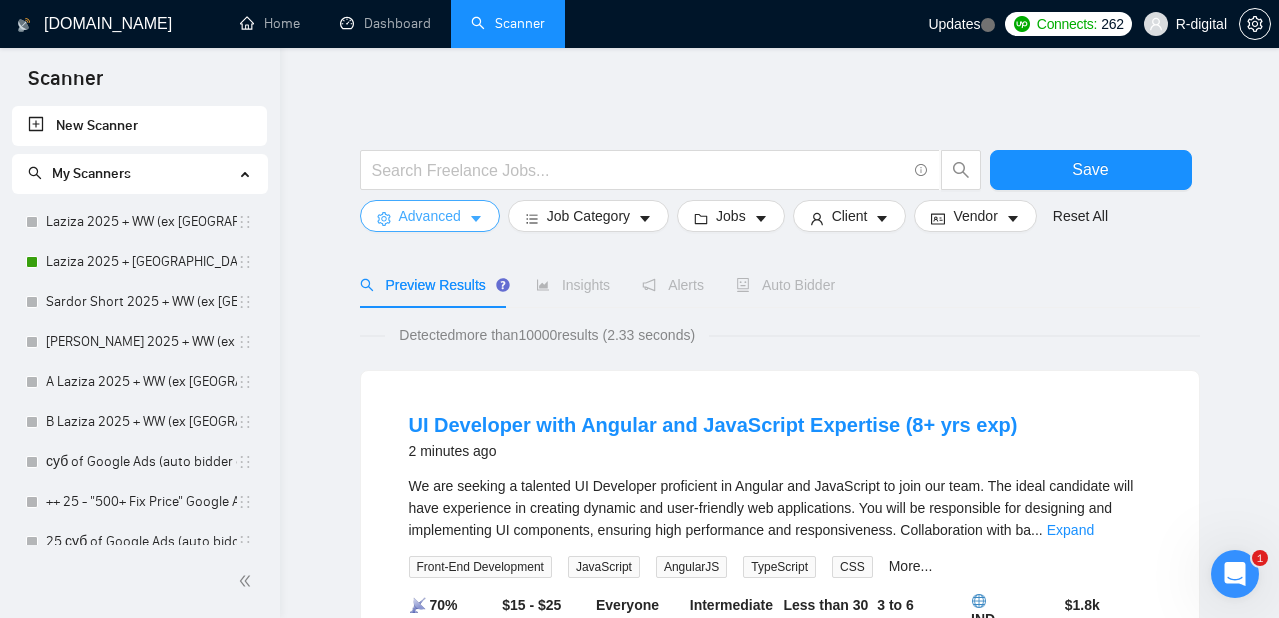 click on "Advanced" at bounding box center (430, 216) 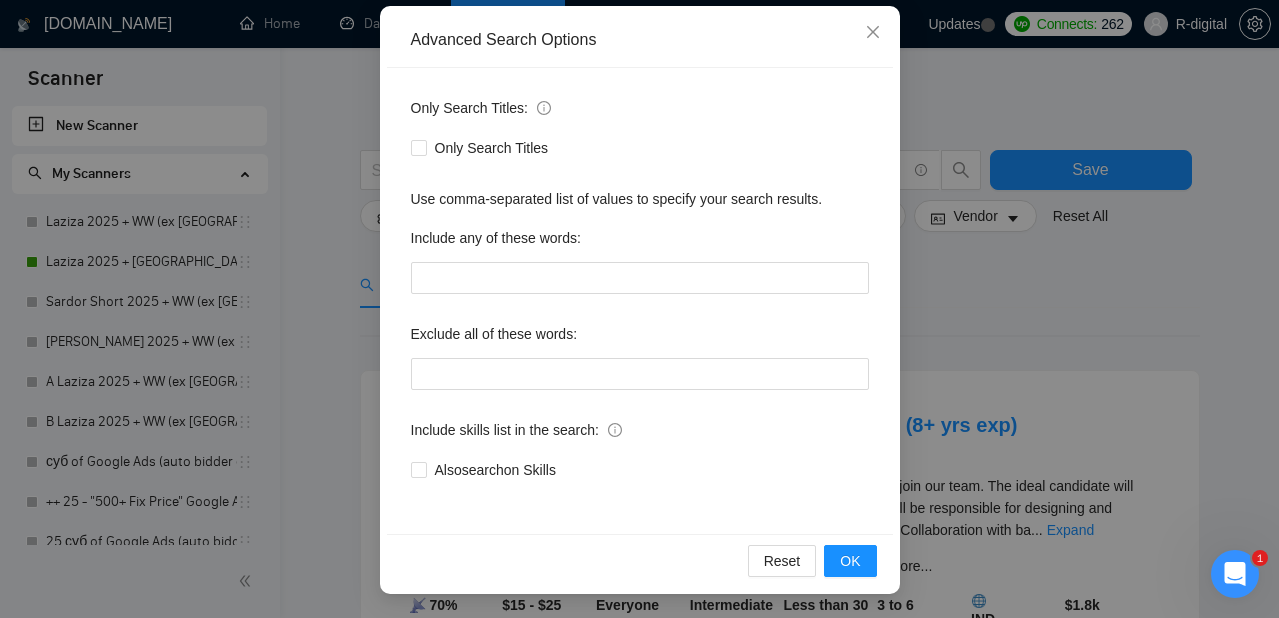 click on "Advanced Search Options Only Search Titles:   Only Search Titles Use comma-separated list of values to specify your search results. Include any of these words: Exclude all of these words: Include skills list in the search:   Also  search  on Skills Reset OK" at bounding box center (639, 309) 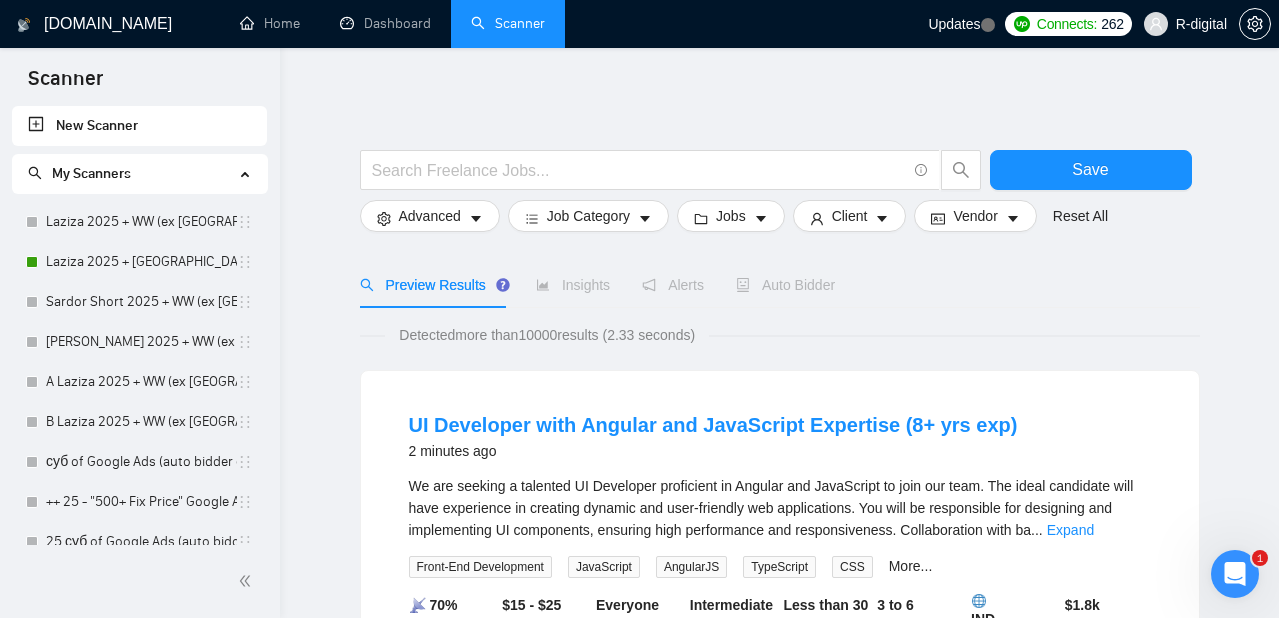 scroll, scrollTop: 0, scrollLeft: 0, axis: both 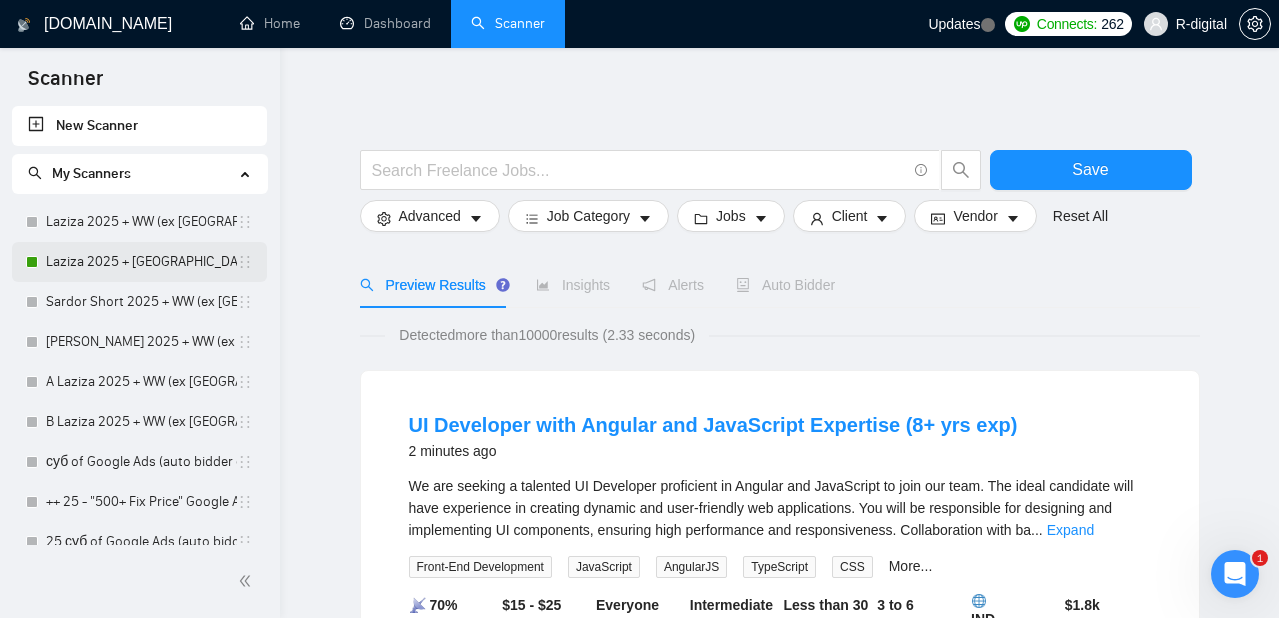 click on "Laziza 2025 + [GEOGRAPHIC_DATA], [GEOGRAPHIC_DATA], [GEOGRAPHIC_DATA]" at bounding box center (141, 262) 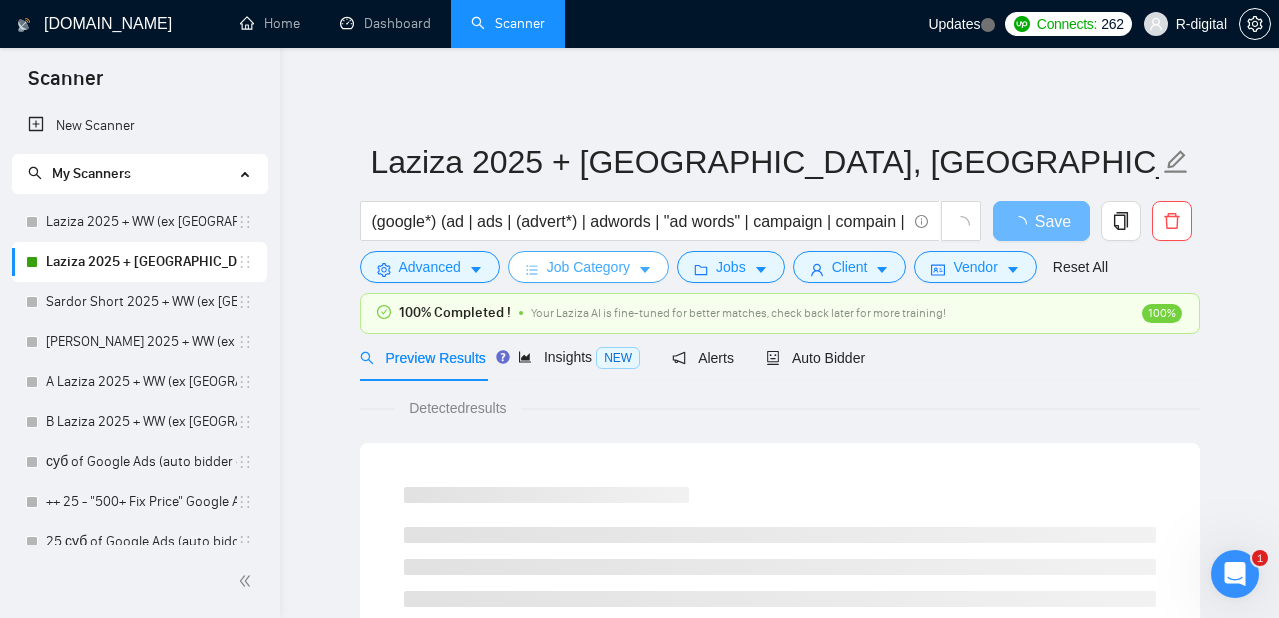 click on "Job Category" at bounding box center (588, 267) 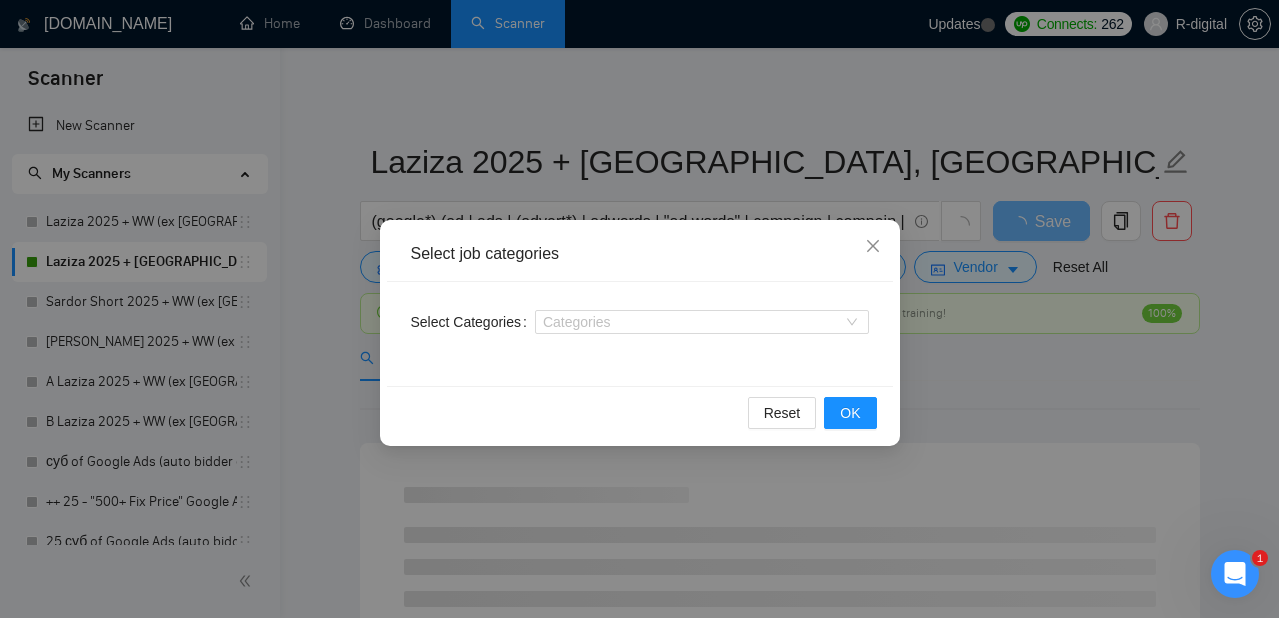 click on "Select job categories Select Categories   Categories Reset OK" at bounding box center [639, 309] 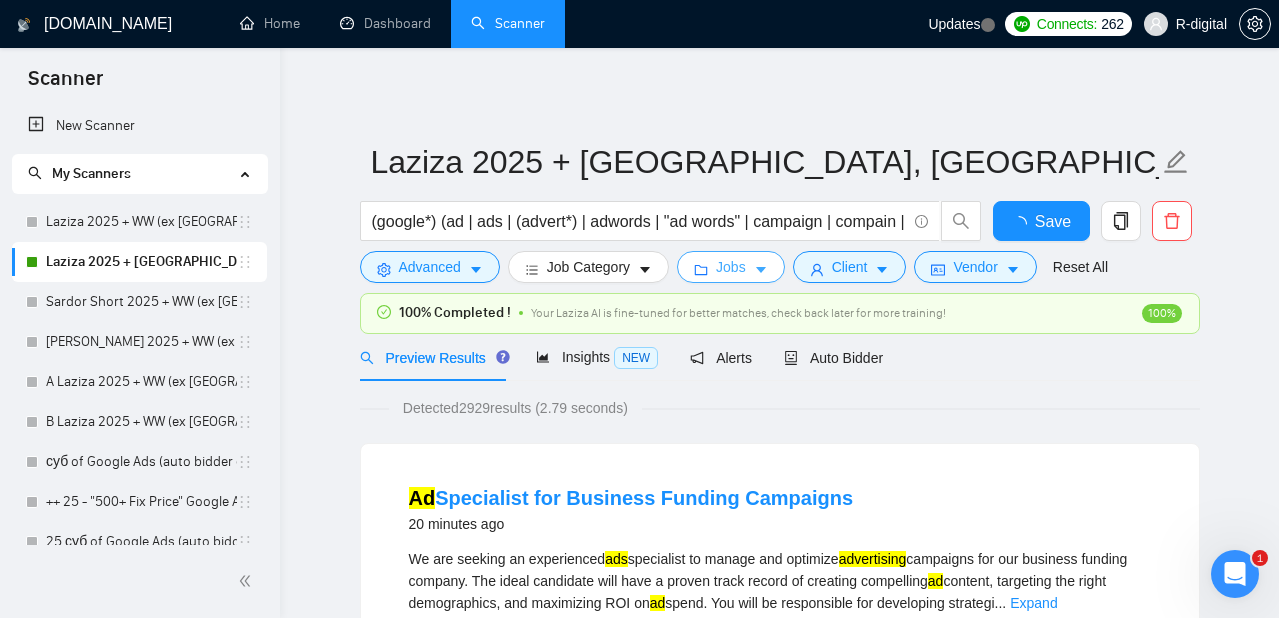 click 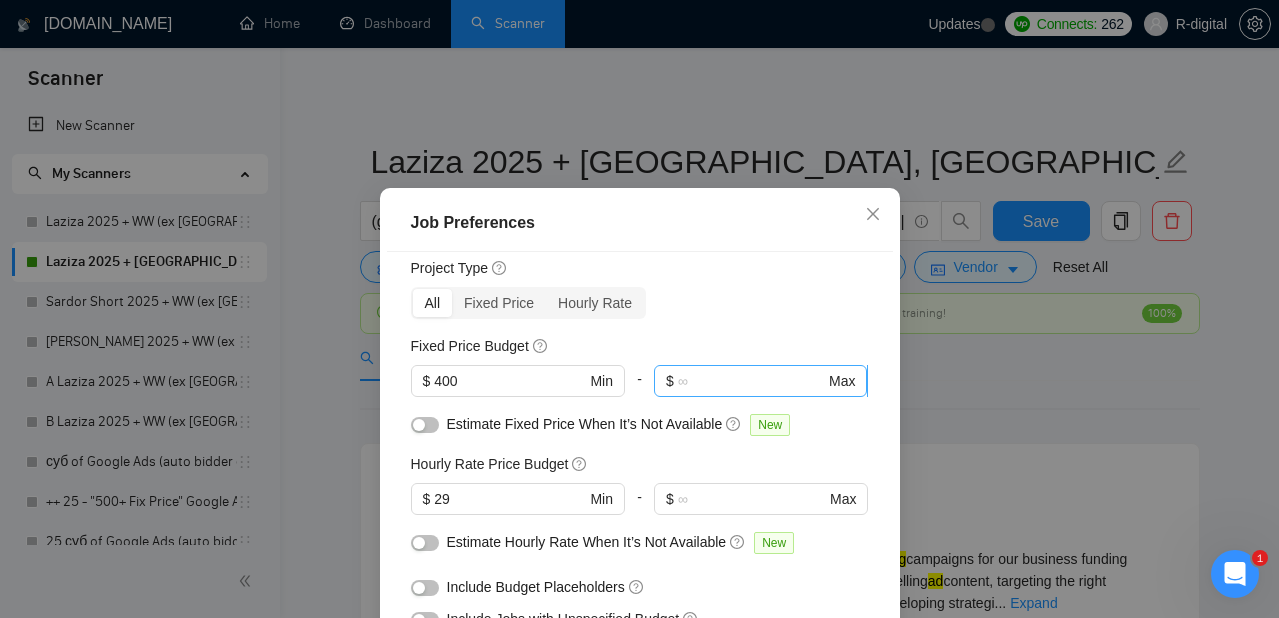 scroll, scrollTop: 79, scrollLeft: 0, axis: vertical 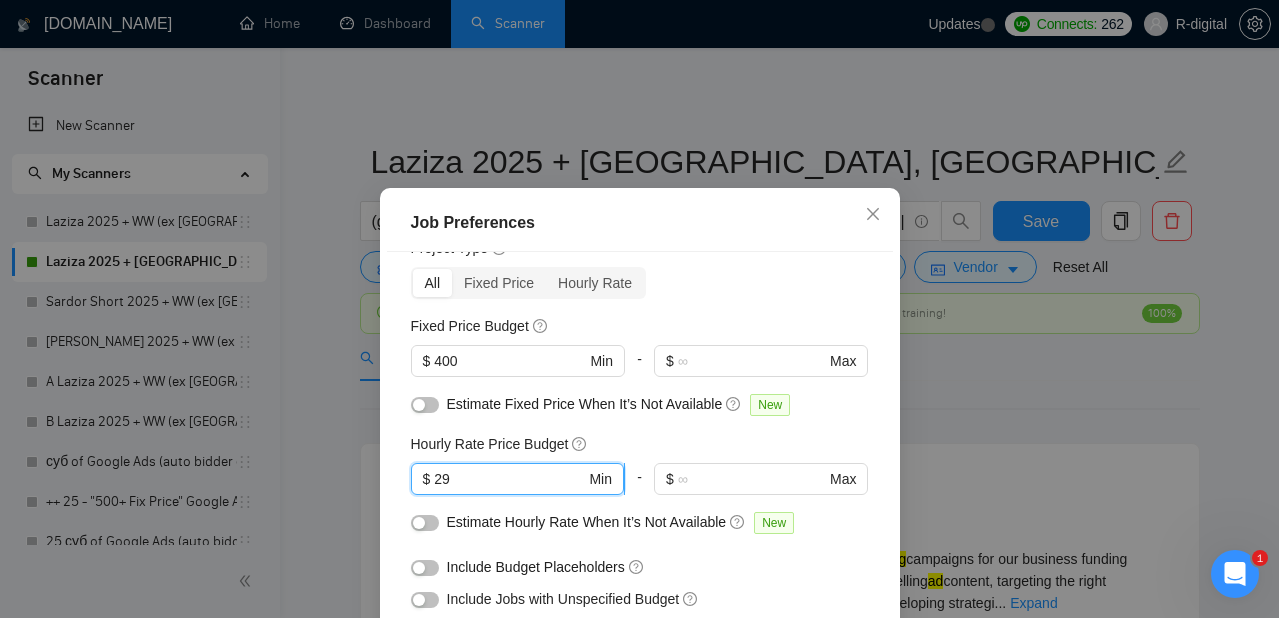 drag, startPoint x: 494, startPoint y: 489, endPoint x: 437, endPoint y: 485, distance: 57.14018 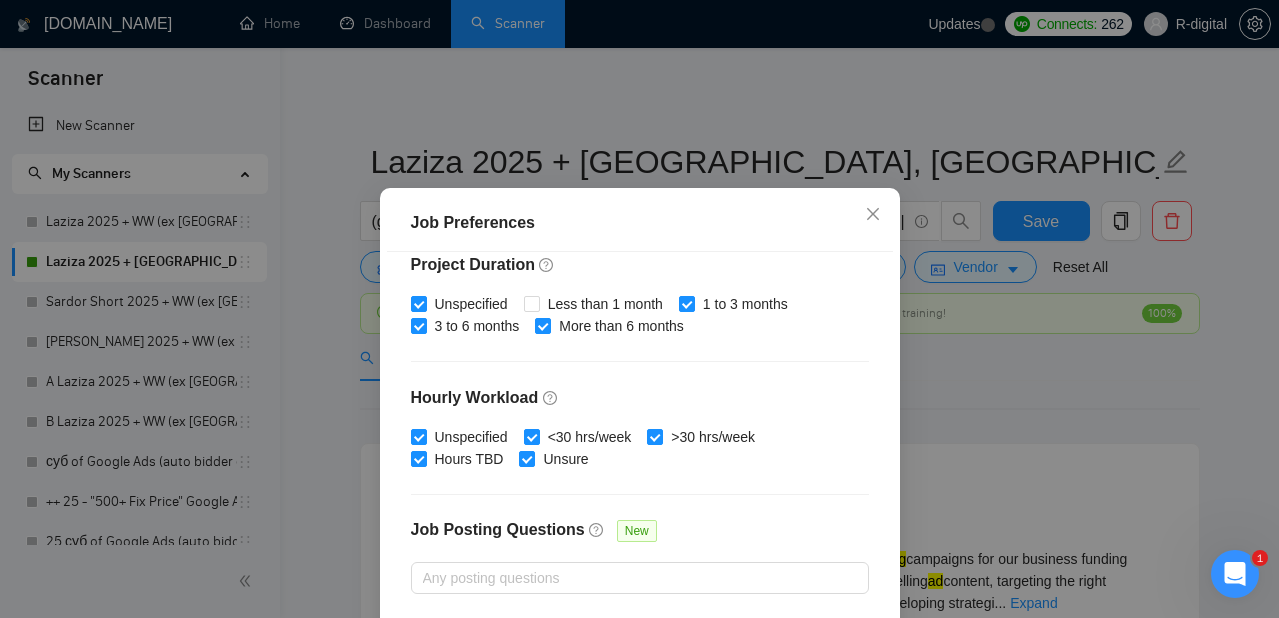 scroll, scrollTop: 695, scrollLeft: 0, axis: vertical 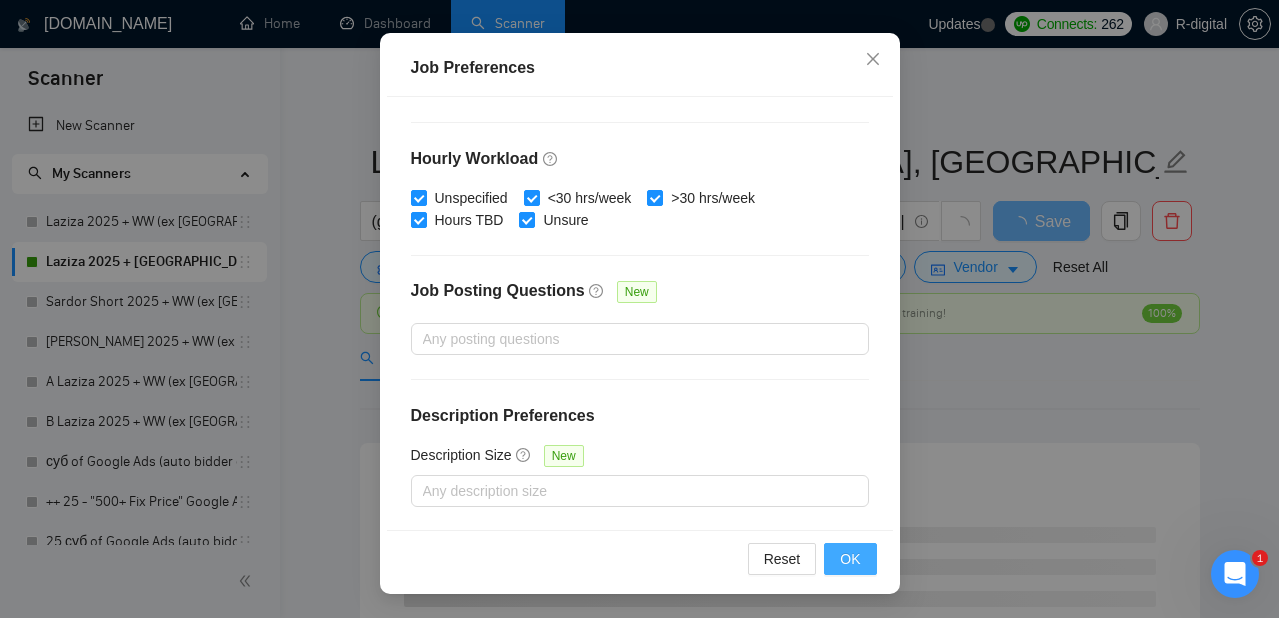type on "35" 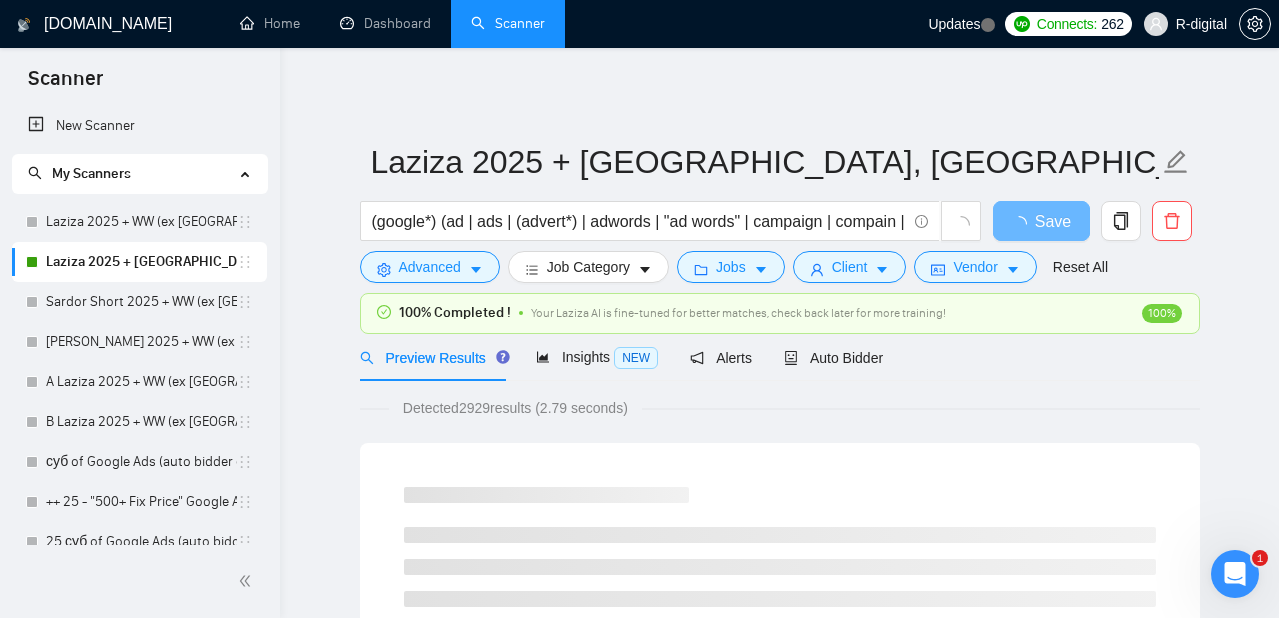 scroll, scrollTop: 0, scrollLeft: 0, axis: both 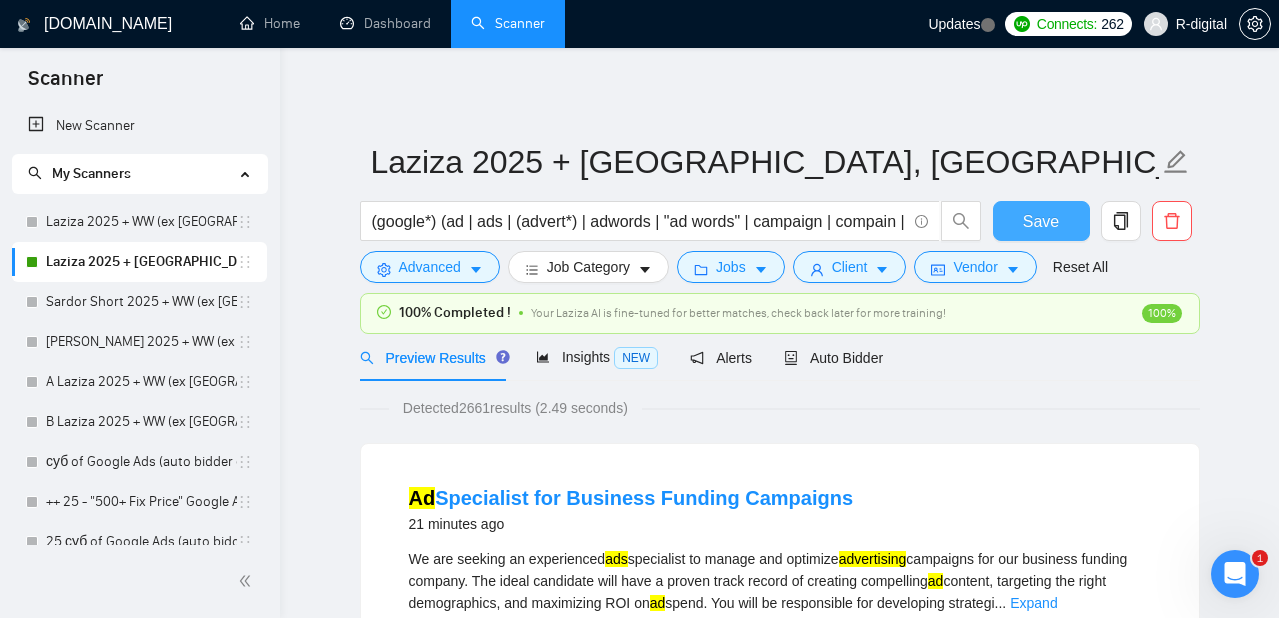 click on "Save" at bounding box center (1041, 221) 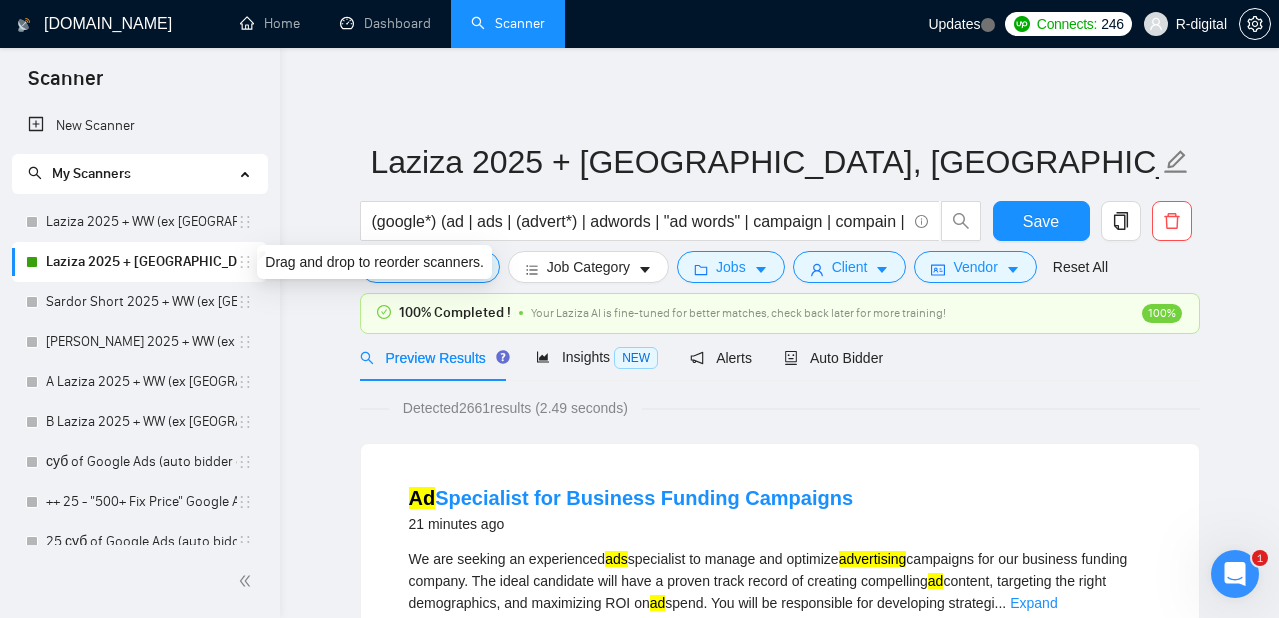 click 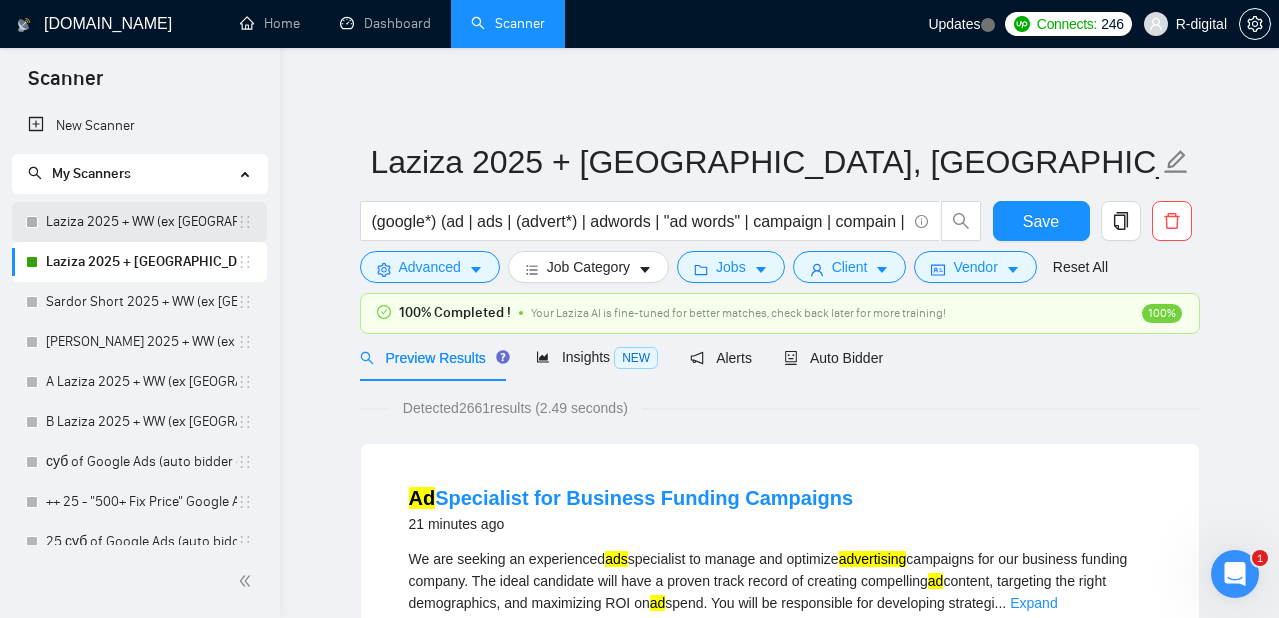 click on "Laziza 2025 + WW (ex [GEOGRAPHIC_DATA], [GEOGRAPHIC_DATA], [GEOGRAPHIC_DATA])" at bounding box center (141, 222) 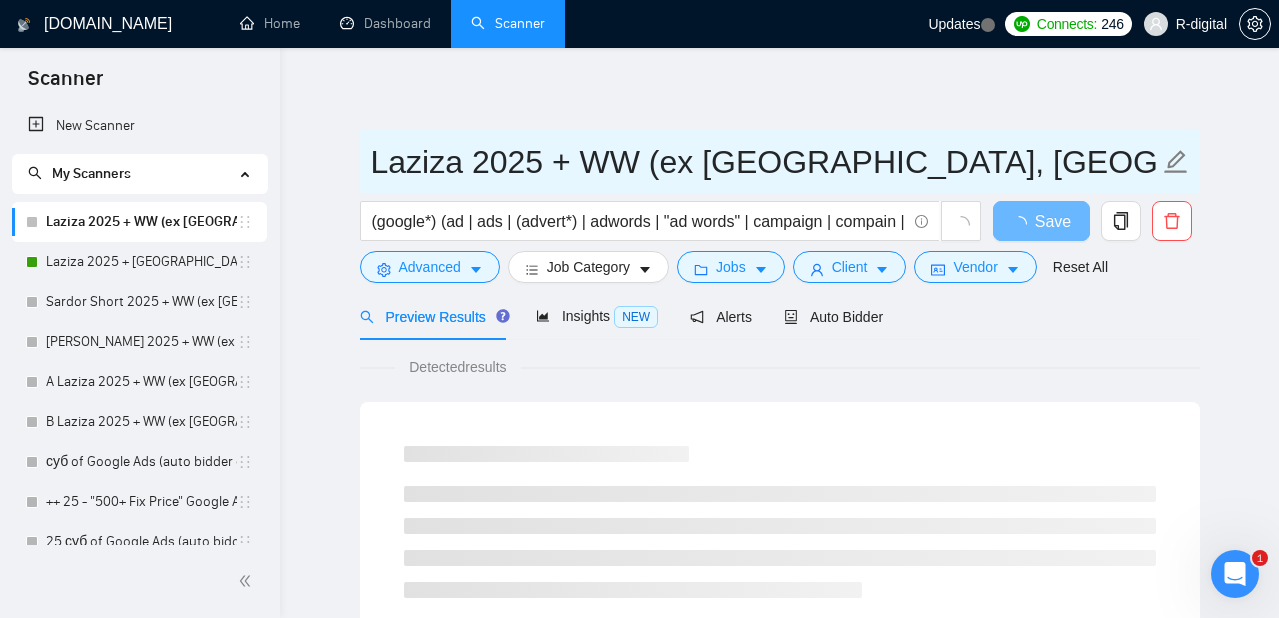 drag, startPoint x: 892, startPoint y: 163, endPoint x: 586, endPoint y: 167, distance: 306.02615 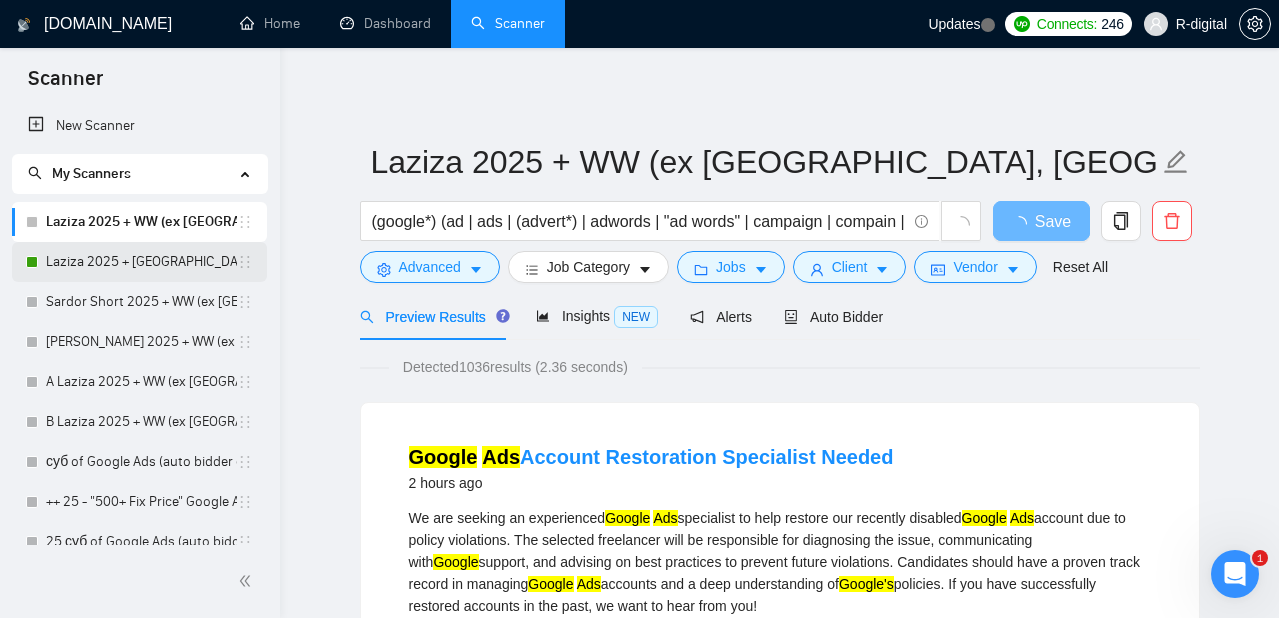 click on "Laziza 2025 + [GEOGRAPHIC_DATA], [GEOGRAPHIC_DATA], [GEOGRAPHIC_DATA]" at bounding box center (141, 262) 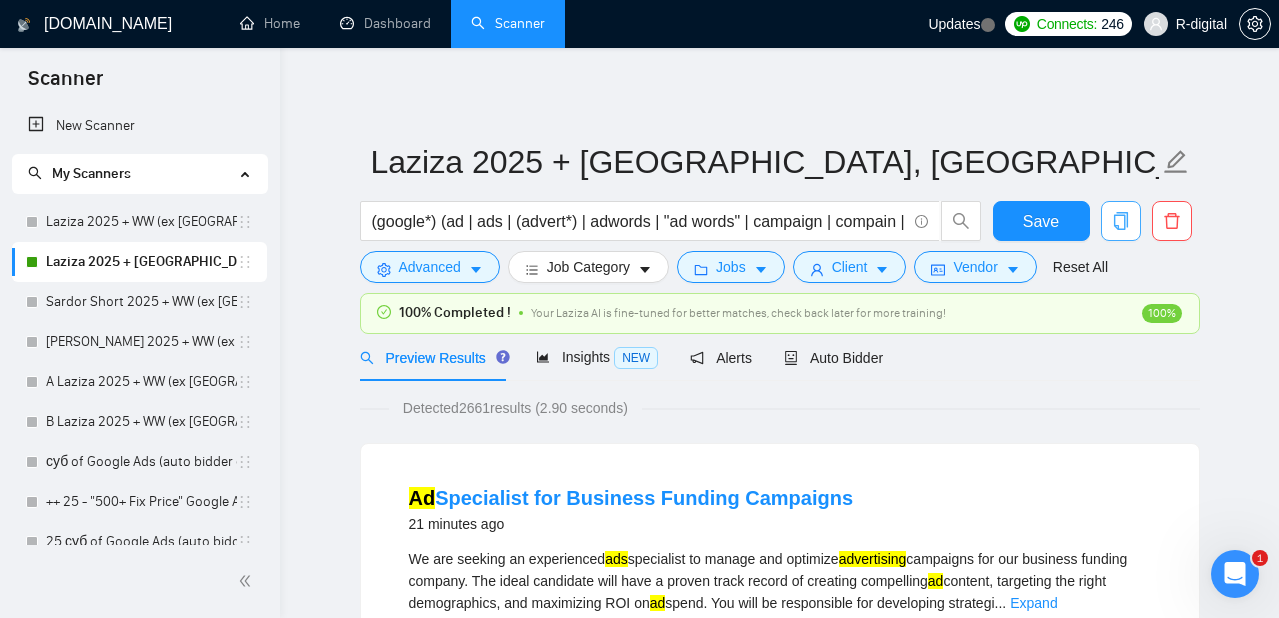 click 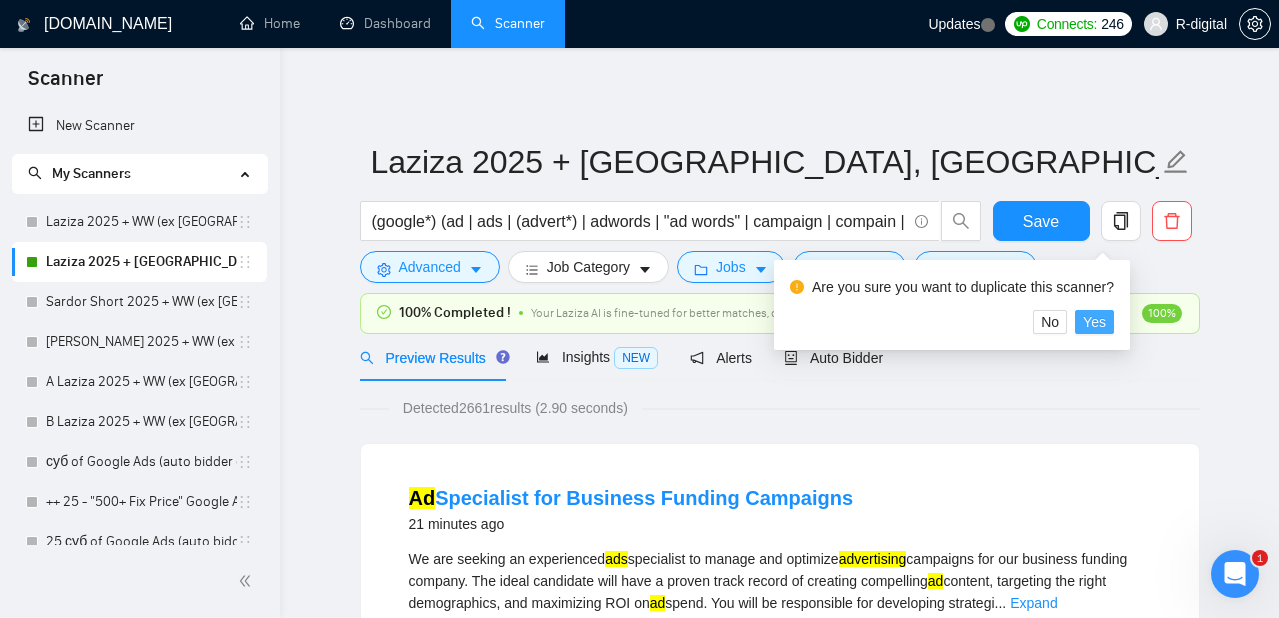 click on "Yes" at bounding box center (1094, 322) 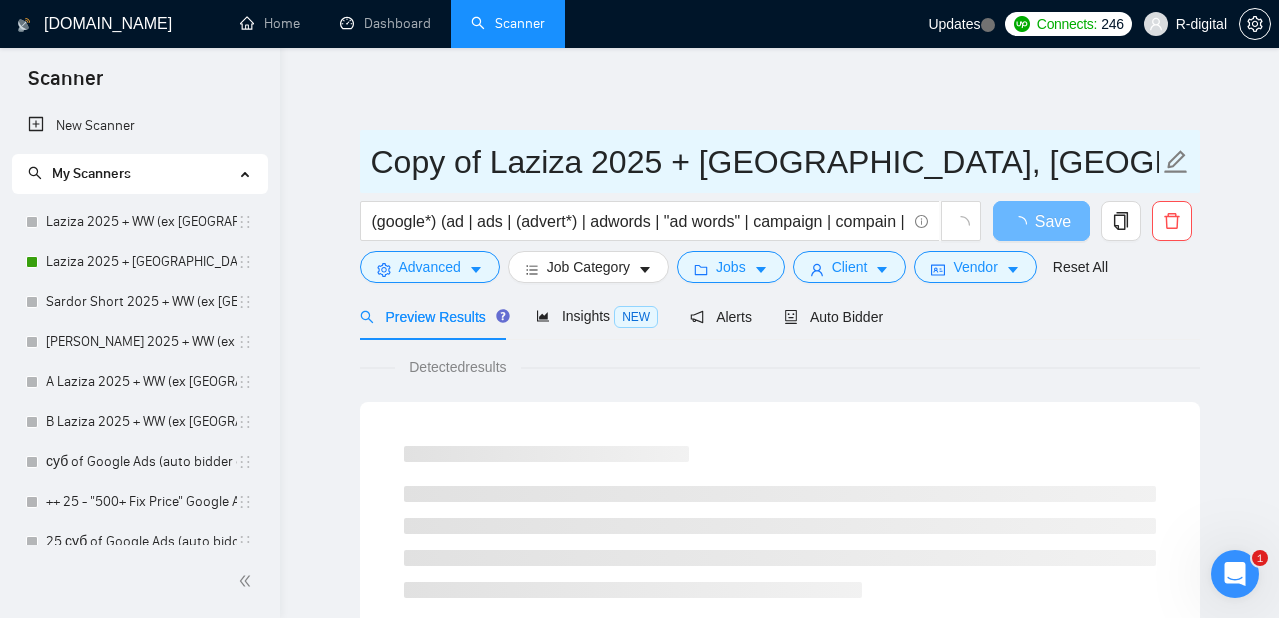 click 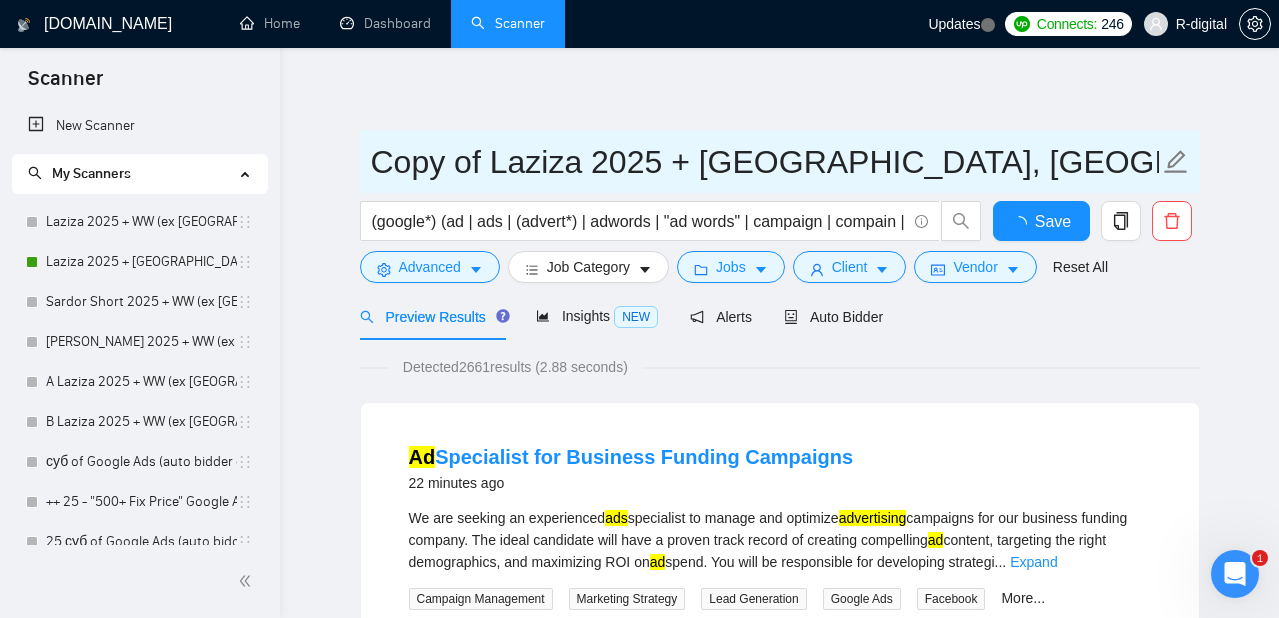 drag, startPoint x: 488, startPoint y: 161, endPoint x: 262, endPoint y: 152, distance: 226.17914 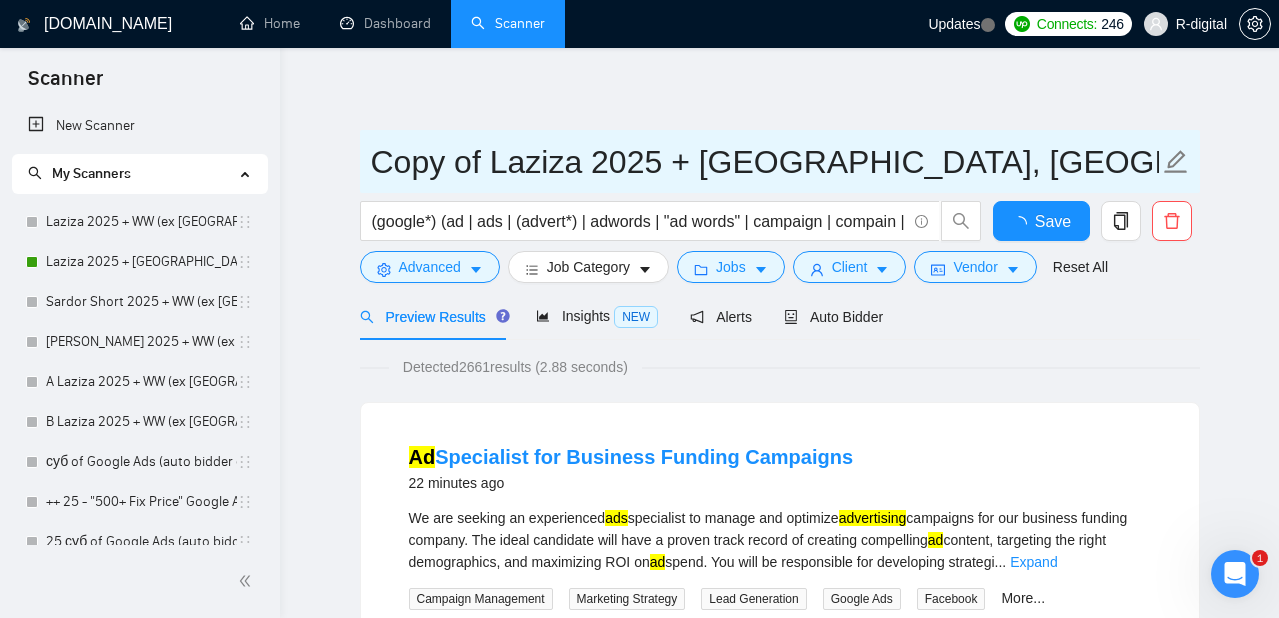 click on "Scanner New Scanner My Scanners Laziza 2025 + WW (ex [GEOGRAPHIC_DATA], [GEOGRAPHIC_DATA], [GEOGRAPHIC_DATA]) Laziza 2025 + [GEOGRAPHIC_DATA], [GEOGRAPHIC_DATA], AU Sardor Short  2025 + WW (ex [GEOGRAPHIC_DATA], [GEOGRAPHIC_DATA], [GEOGRAPHIC_DATA])  [PERSON_NAME]  2025 + WW (ex [GEOGRAPHIC_DATA], [GEOGRAPHIC_DATA], [GEOGRAPHIC_DATA]) A Laziza 2025 + WW (ex [GEOGRAPHIC_DATA], [GEOGRAPHIC_DATA], [GEOGRAPHIC_DATA]) B Laziza 2025 + WW (ex [GEOGRAPHIC_DATA], [GEOGRAPHIC_DATA], [GEOGRAPHIC_DATA]) суб of Google Ads (auto bidder ex GTM) -> [GEOGRAPHIC_DATA], Expert&Intermediate, H - $25, F -$300, 4.5 stars ++ 25 - "500+ Fix Price" Google Ads (auto bidder ex GTM) -> WW 25 суб of Google Ads (auto bidder ex GTM) -> [GEOGRAPHIC_DATA], Expert&Intermediate, H - $25, F -$300, 4.5 stars 25 Google Ads (auto bidder ex GTM) -> [GEOGRAPHIC_DATA], Expert&Intermediate, H - $25, F -$300, 4.5 stars 25 - "500+ Fix Price" Google Ads (auto bidder ex GTM) -> WW Copy of 25 Google Ads (auto bidder ex GTM) -> [GEOGRAPHIC_DATA], Expert&Intermediate, H - $25, F -$300, 4.5 stars суб - Google Ads (auto bidder ex GTM)-> Worldwide, Expert&Intermediate, H - $25, F -$300, 4.5 stars 500+ Google Ads (ex GTM)-> Worldwide, Expert&Intermediate, H - $25, F -$300, 4.5 stars Google Ads -> FR Only, Expert&Intermediate, H - $25, F -$300, 4.5 stars" at bounding box center [639, 2551] 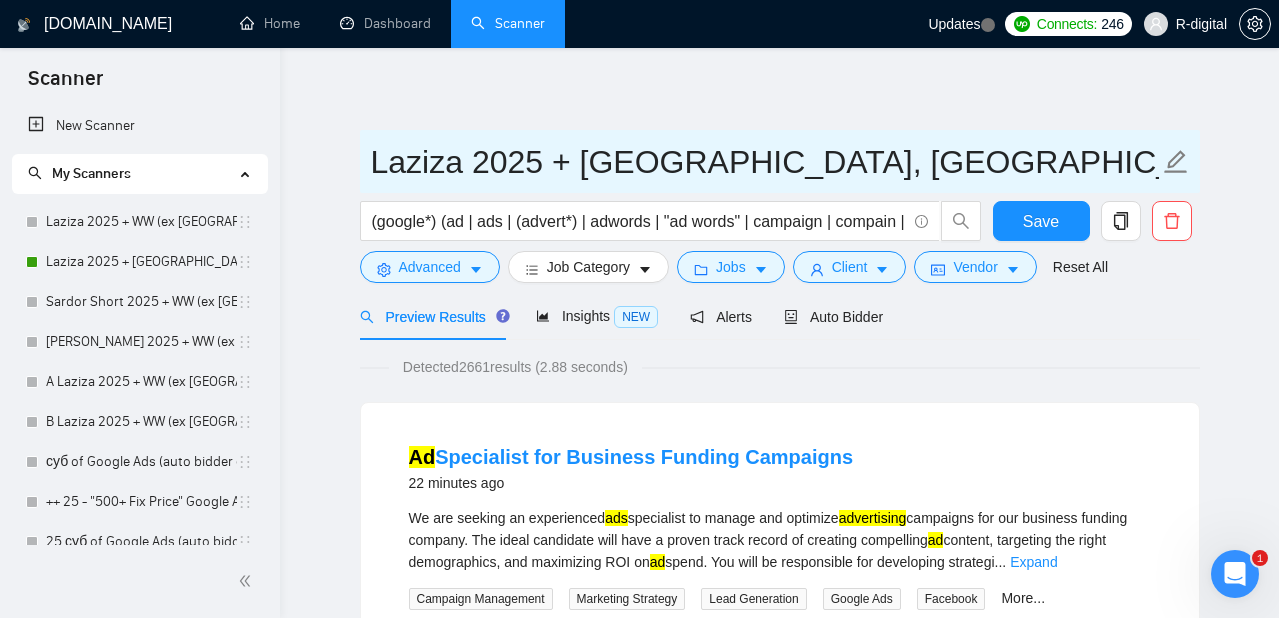 click on "Laziza 2025 + [GEOGRAPHIC_DATA], [GEOGRAPHIC_DATA], [GEOGRAPHIC_DATA]" at bounding box center [765, 162] 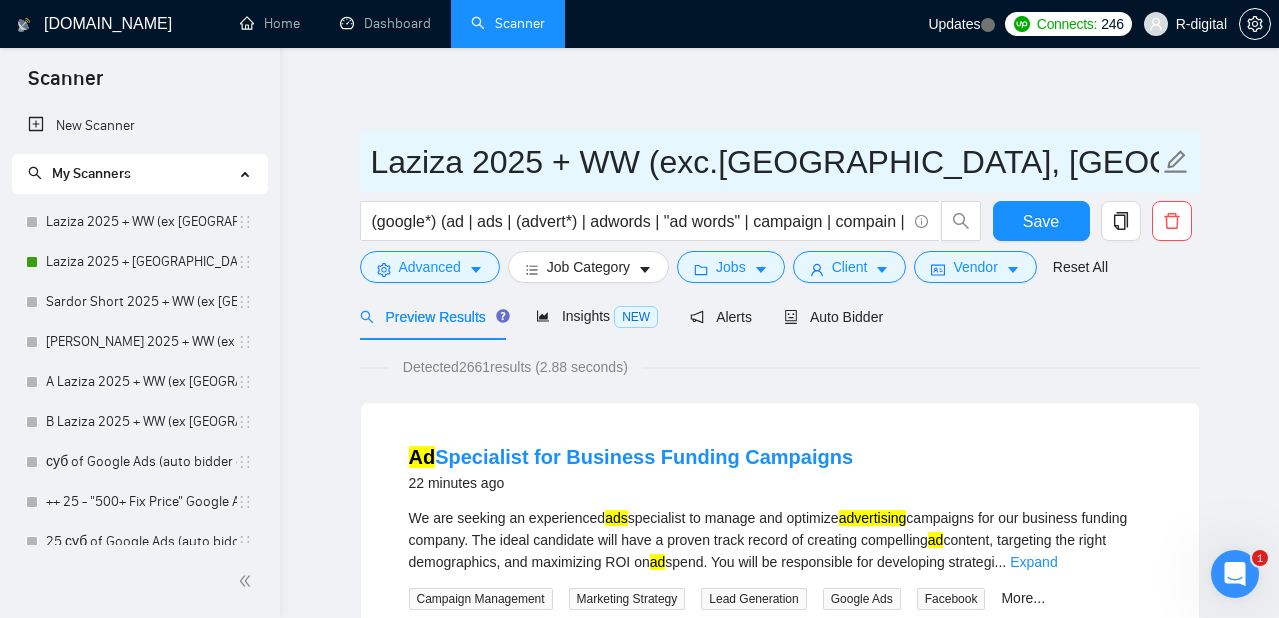 click on "Laziza 2025 + WW (exc.[GEOGRAPHIC_DATA], [GEOGRAPHIC_DATA], [GEOGRAPHIC_DATA]" at bounding box center [765, 162] 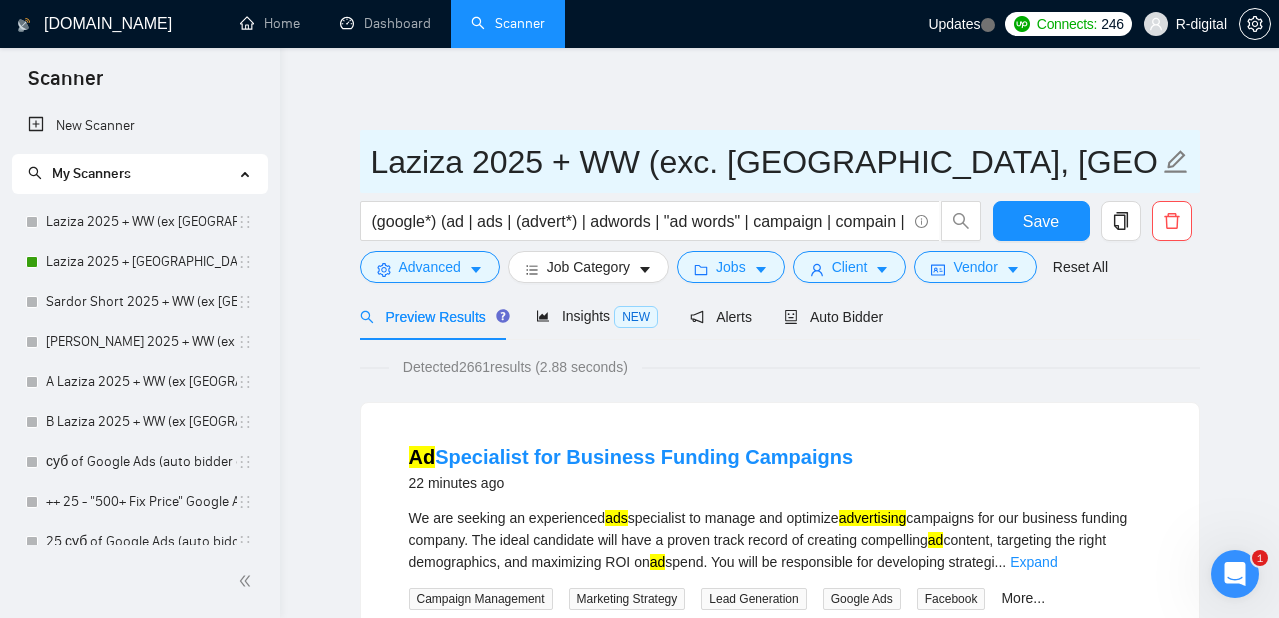 click on "Laziza 2025 + WW (exc. [GEOGRAPHIC_DATA], [GEOGRAPHIC_DATA], AU" at bounding box center [765, 162] 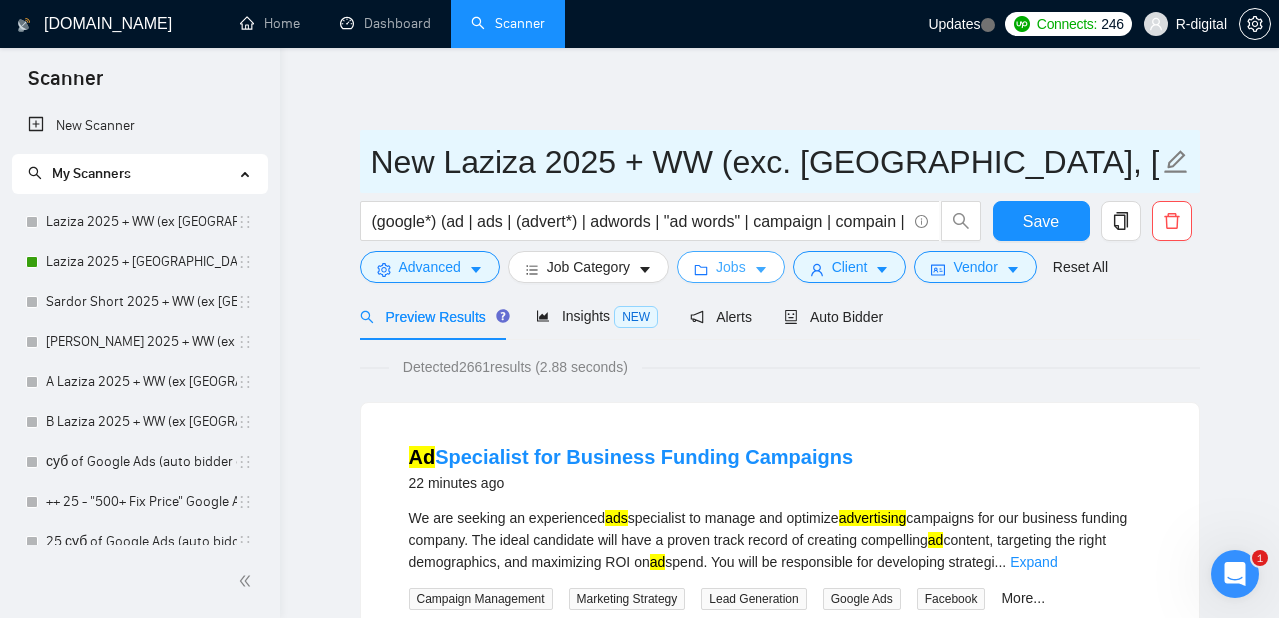 type on "New Laziza 2025 + WW (exc. [GEOGRAPHIC_DATA], [GEOGRAPHIC_DATA], [GEOGRAPHIC_DATA])" 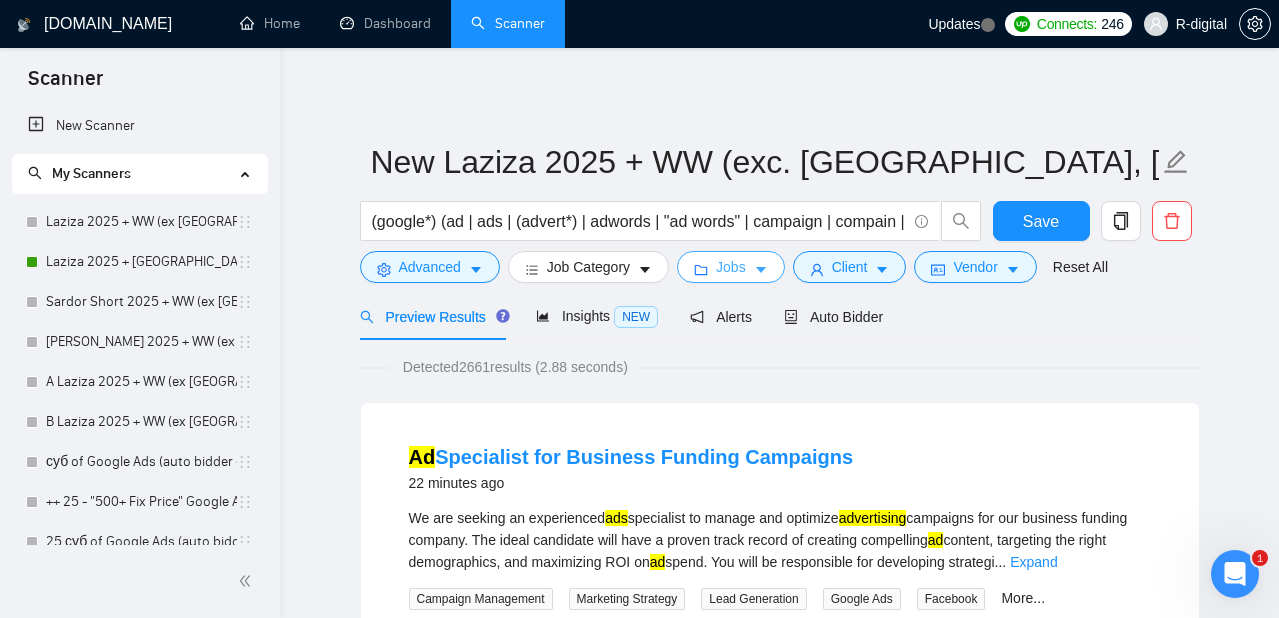 click on "Jobs" at bounding box center (731, 267) 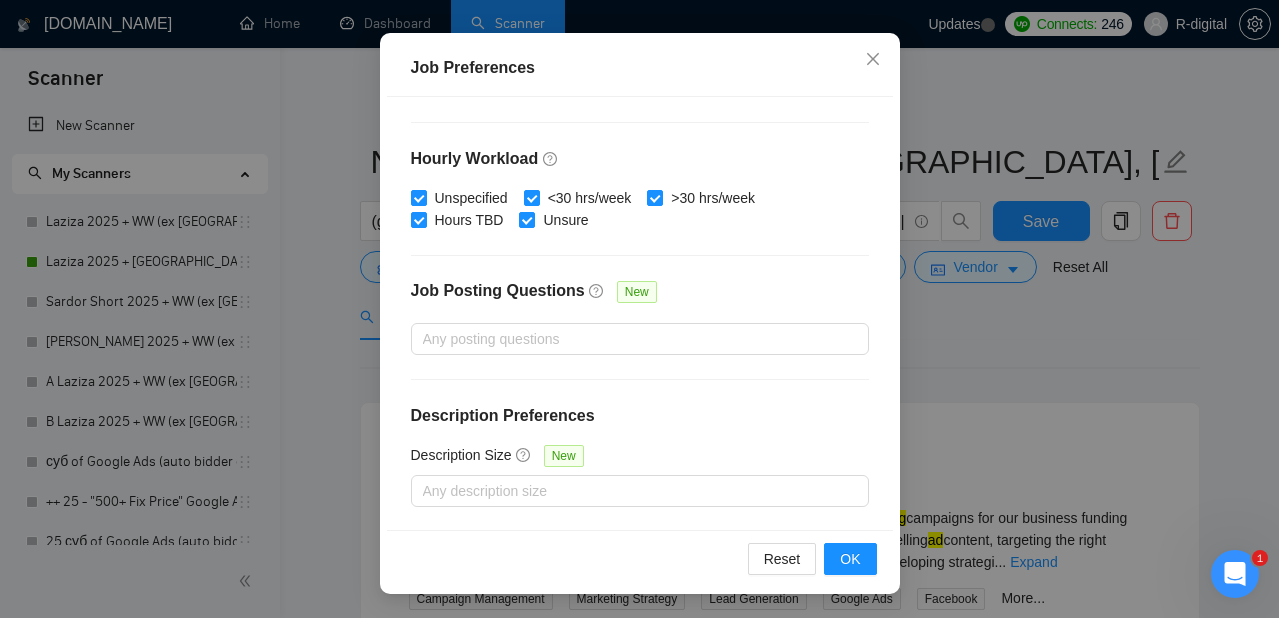 scroll, scrollTop: 155, scrollLeft: 0, axis: vertical 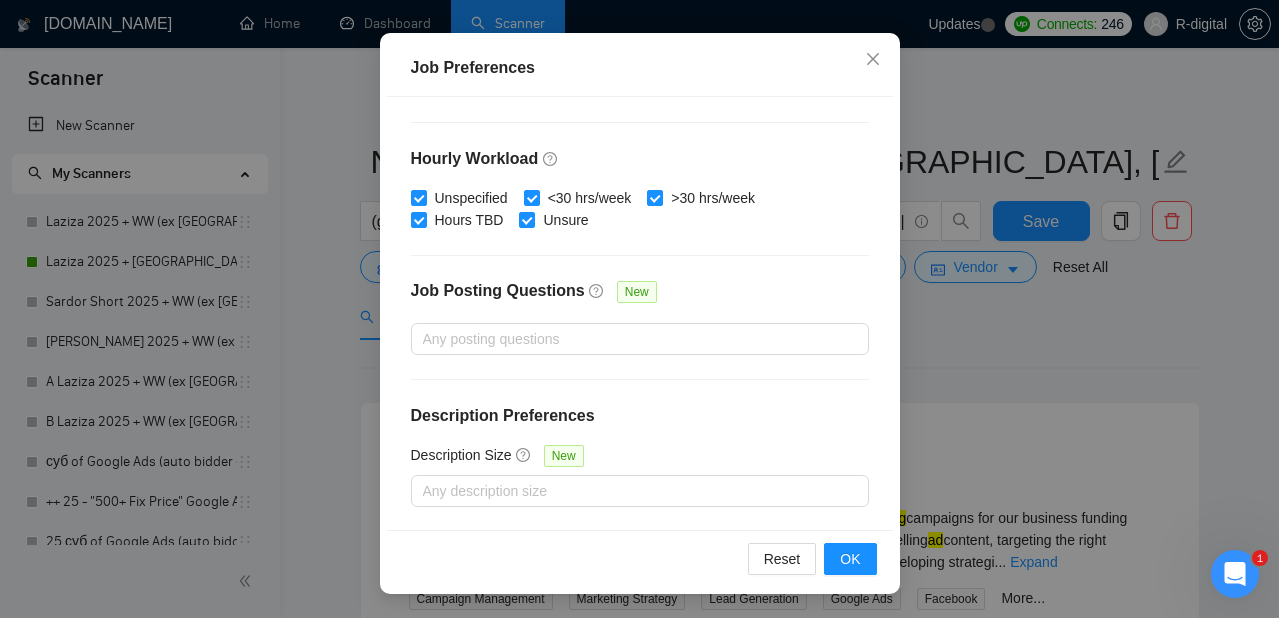 click on "Job Preferences Budget Project Type All Fixed Price Hourly Rate   Fixed Price Budget $ 400 Min - $ Max Estimate Fixed Price When It’s Not Available New   Hourly Rate Price Budget $ 35 Min - $ Max Estimate Hourly Rate When It’s Not Available New Include Budget Placeholders Include Jobs with Unspecified Budget   Connects Price New Min - Max Project Duration   Unspecified Less than 1 month 1 to 3 months 3 to 6 months More than 6 months Hourly Workload   Unspecified <30 hrs/week >30 hrs/week Hours TBD Unsure Job Posting Questions New   Any posting questions Description Preferences Description Size New   Any description size Reset OK" at bounding box center [639, 309] 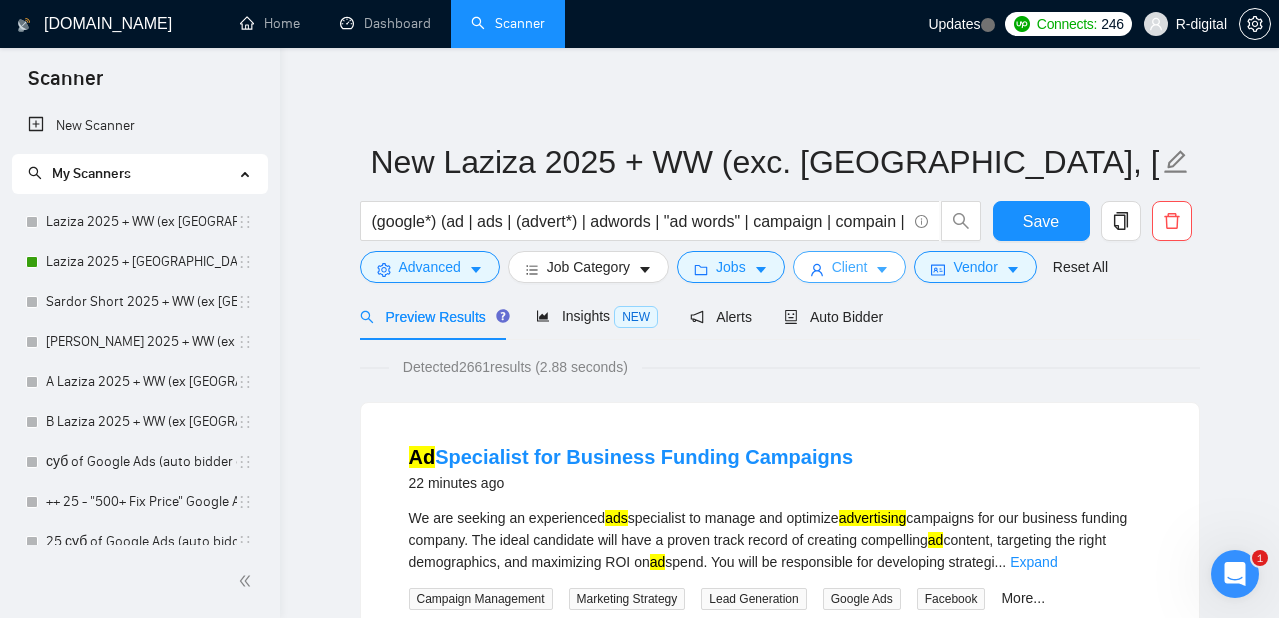 scroll, scrollTop: 0, scrollLeft: 0, axis: both 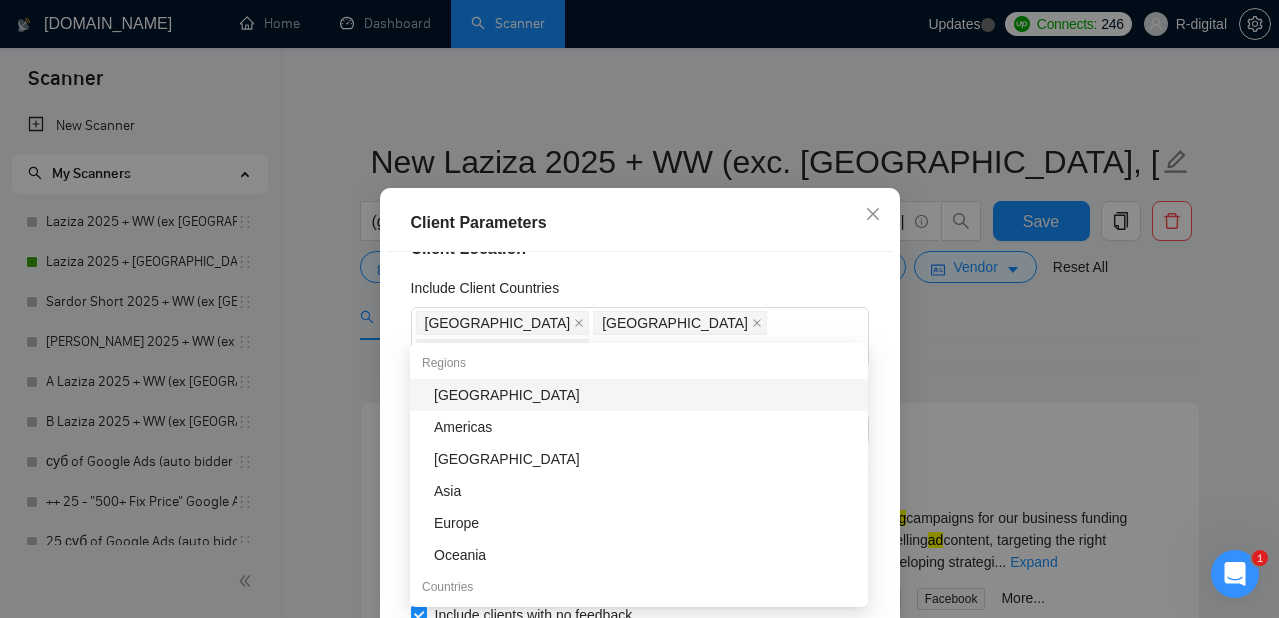 drag, startPoint x: 718, startPoint y: 322, endPoint x: 300, endPoint y: 322, distance: 418 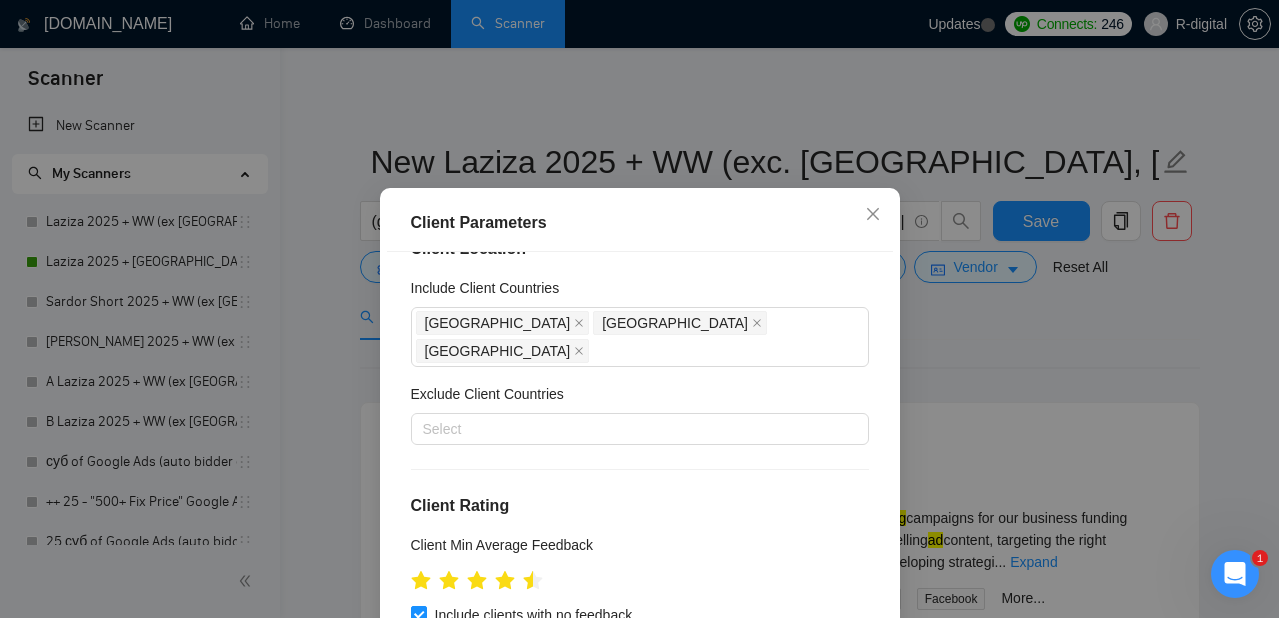 click on "Include Client Countries" at bounding box center (485, 288) 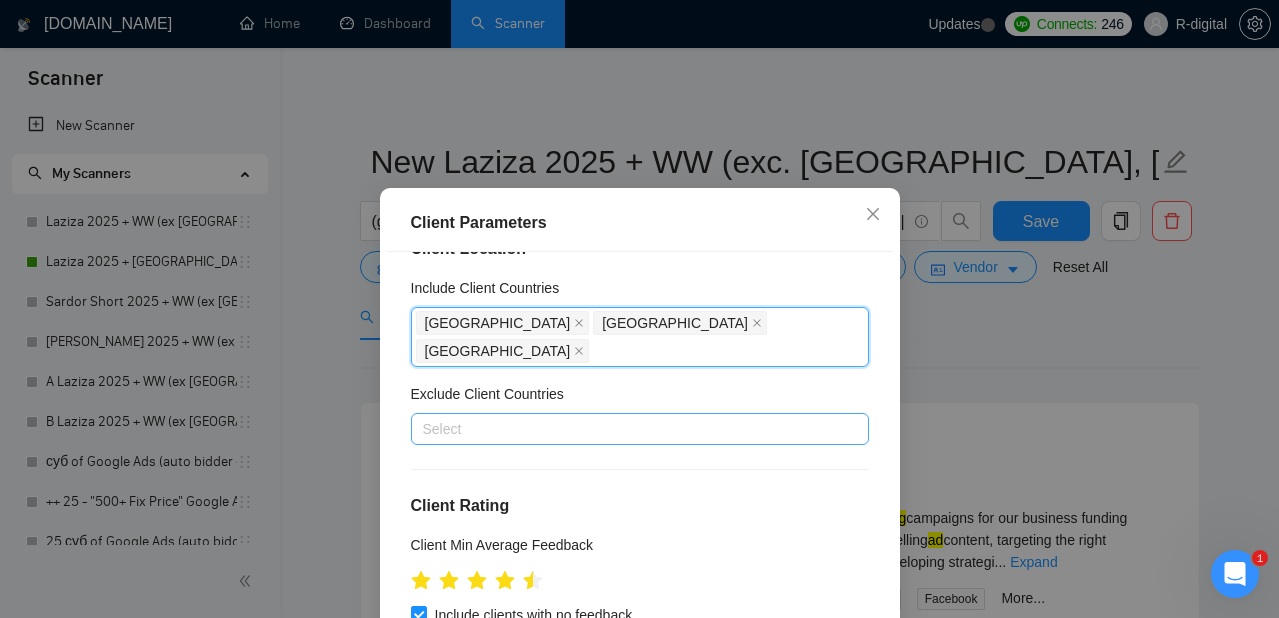 click at bounding box center [630, 429] 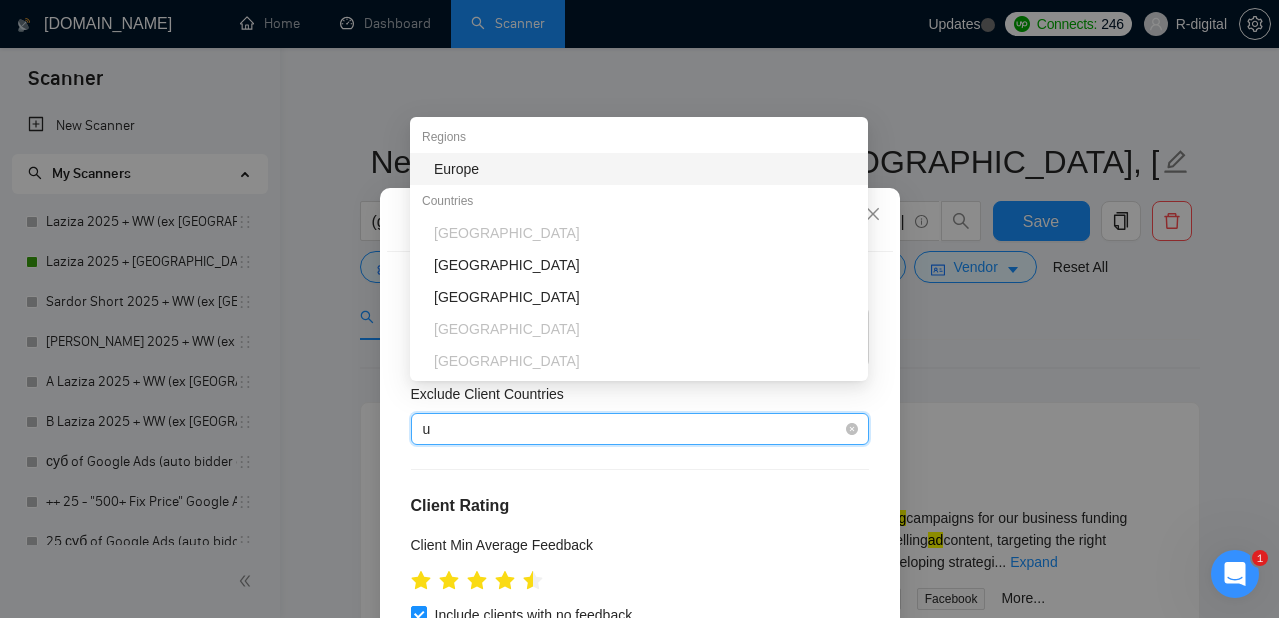 type on "un" 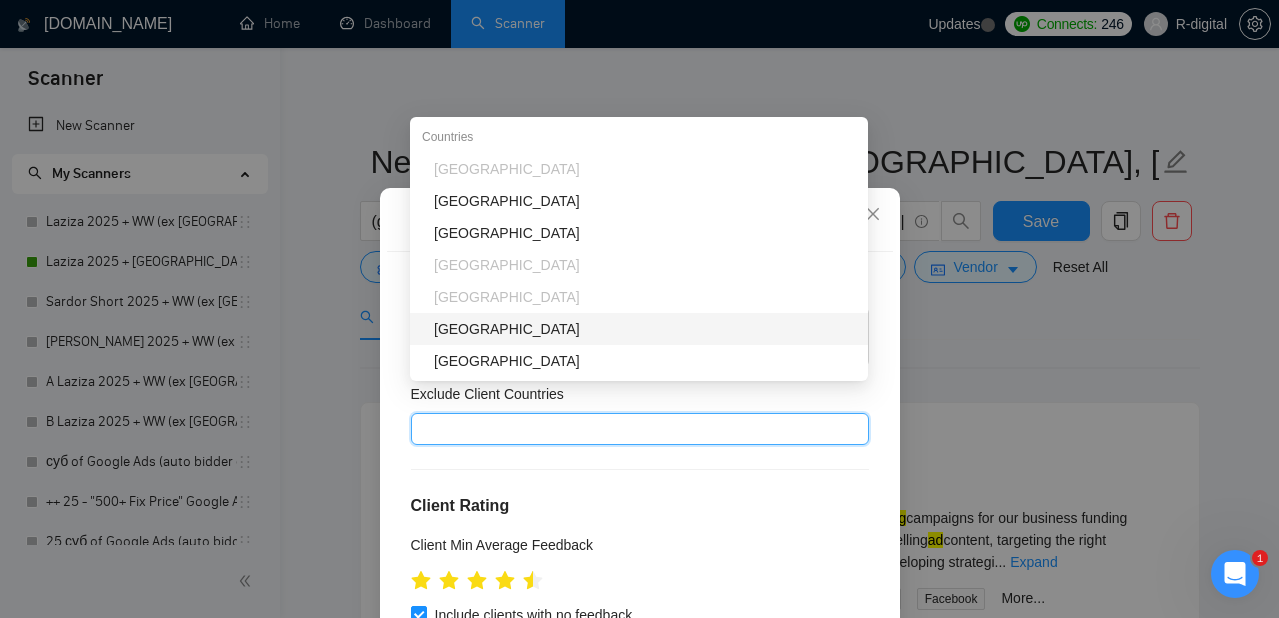 click on "Client Location Include Client Countries [GEOGRAPHIC_DATA] [GEOGRAPHIC_DATA] [GEOGRAPHIC_DATA]   Exclude Client Countries un   Client Rating Client Min Average Feedback Include clients with no feedback Client Payment Details Payment Verified Hire Rate Stats   Client Total Spent $ Min - $ Max Client Hire Rate New   Any hire rate   Avg Hourly Rate Paid New $ Min - $ Max Include Clients without Sufficient History Client Profile Client Industry New   Any industry Client Company Size   Any company size Enterprise Clients New   Any clients" at bounding box center [640, 468] 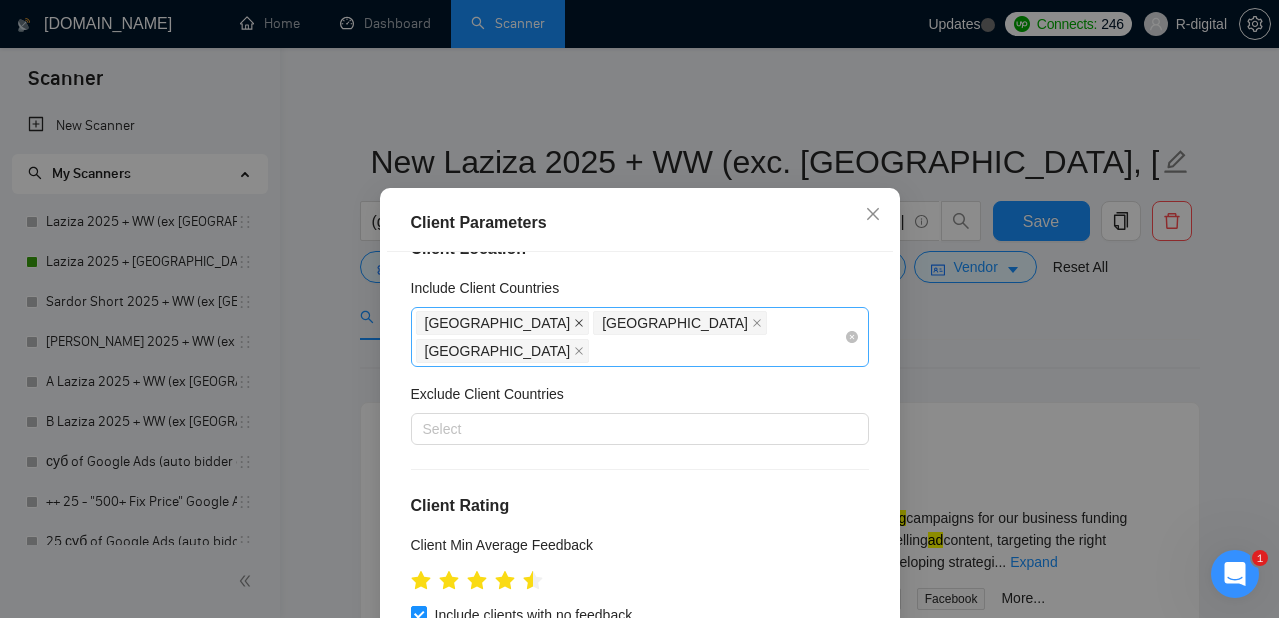 click at bounding box center (579, 323) 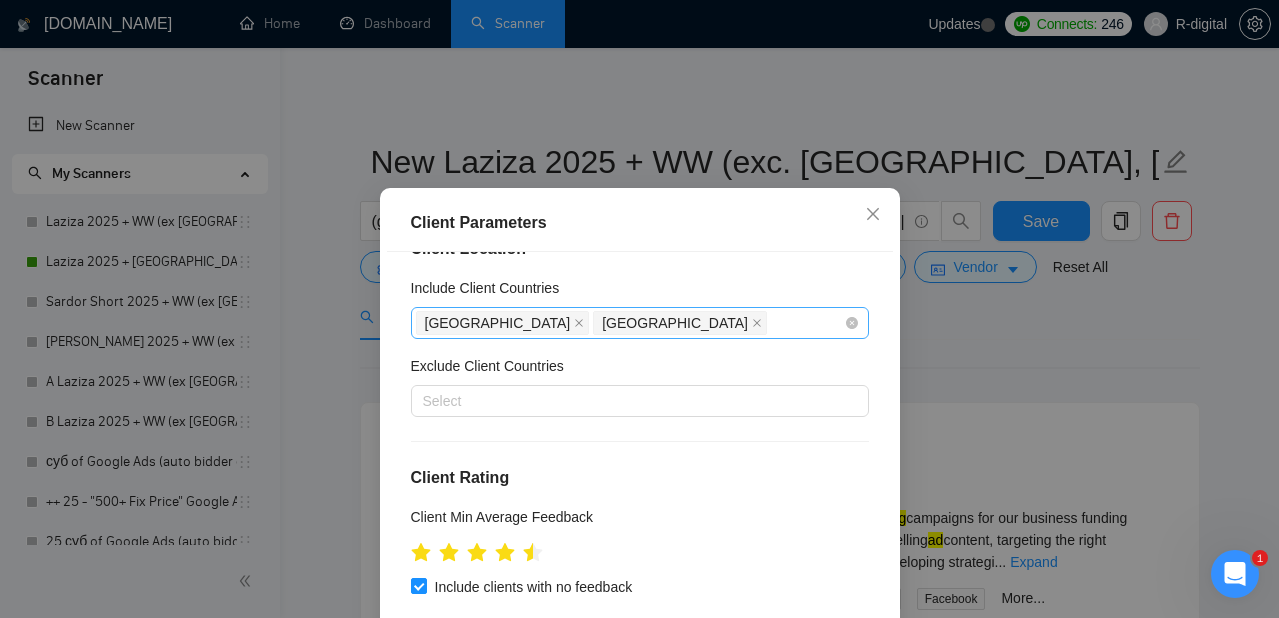 click on "[GEOGRAPHIC_DATA]" at bounding box center (675, 323) 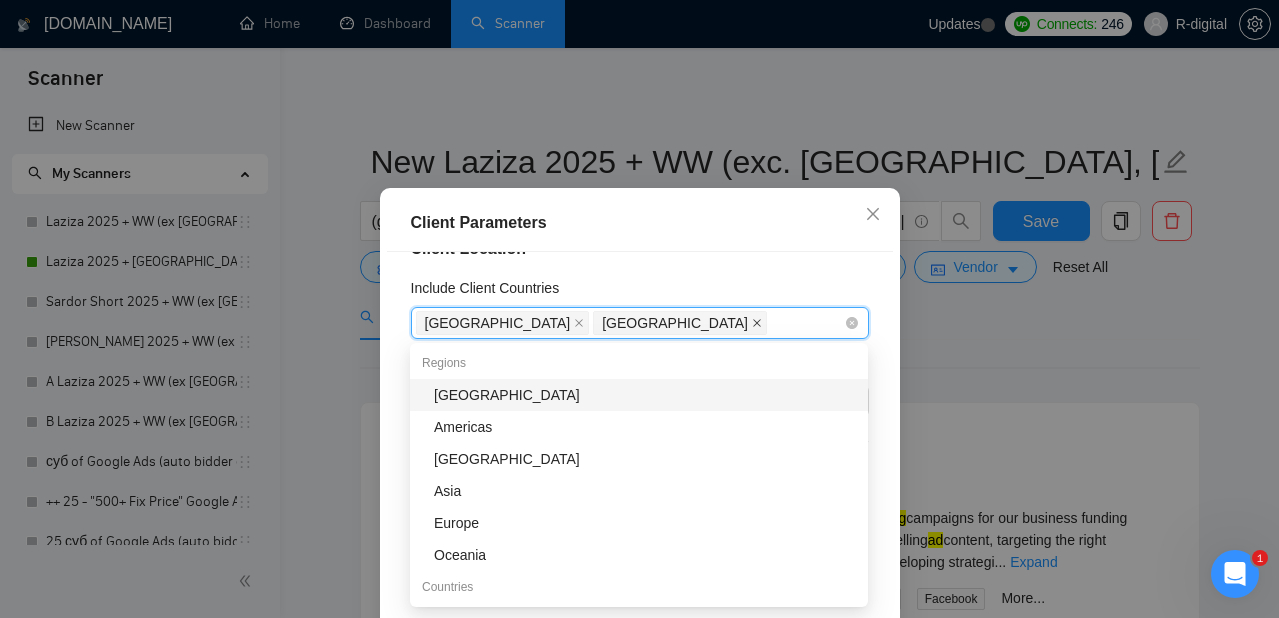 click 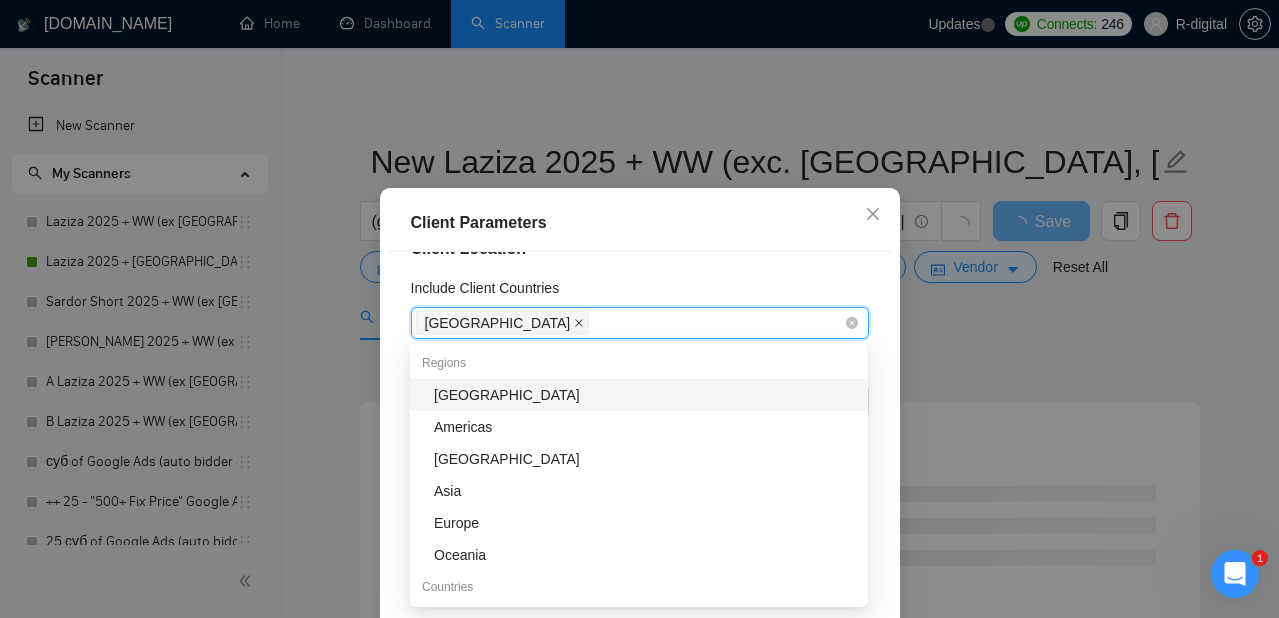 click 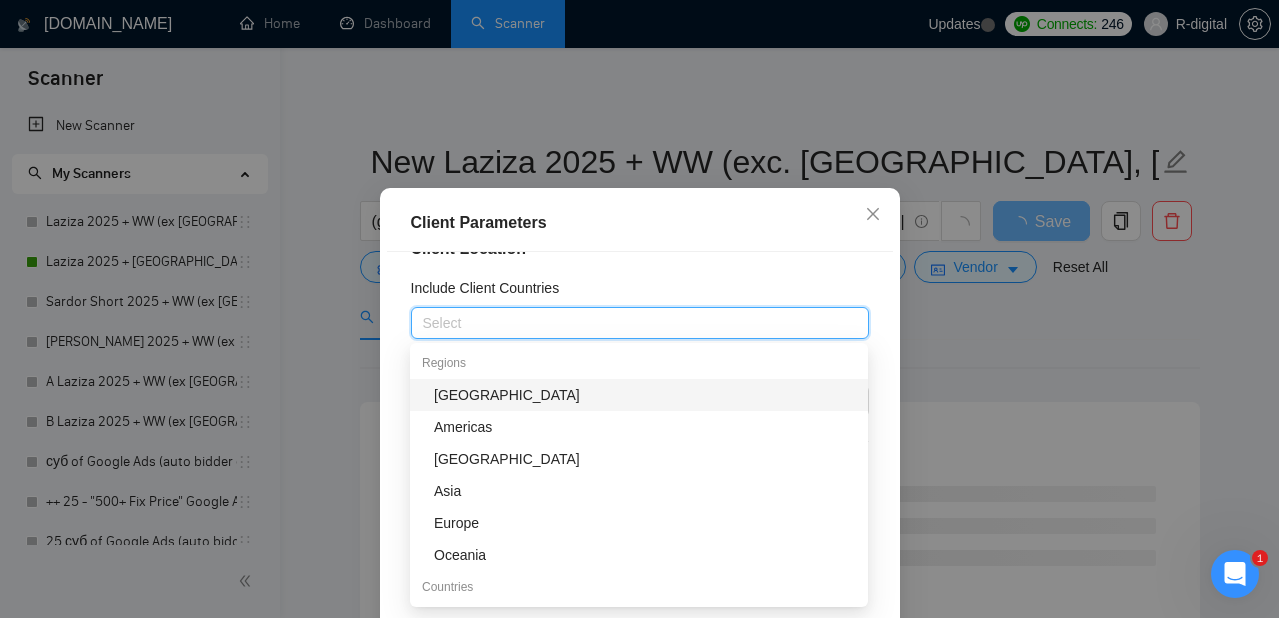 click on "Include Client Countries" at bounding box center [640, 292] 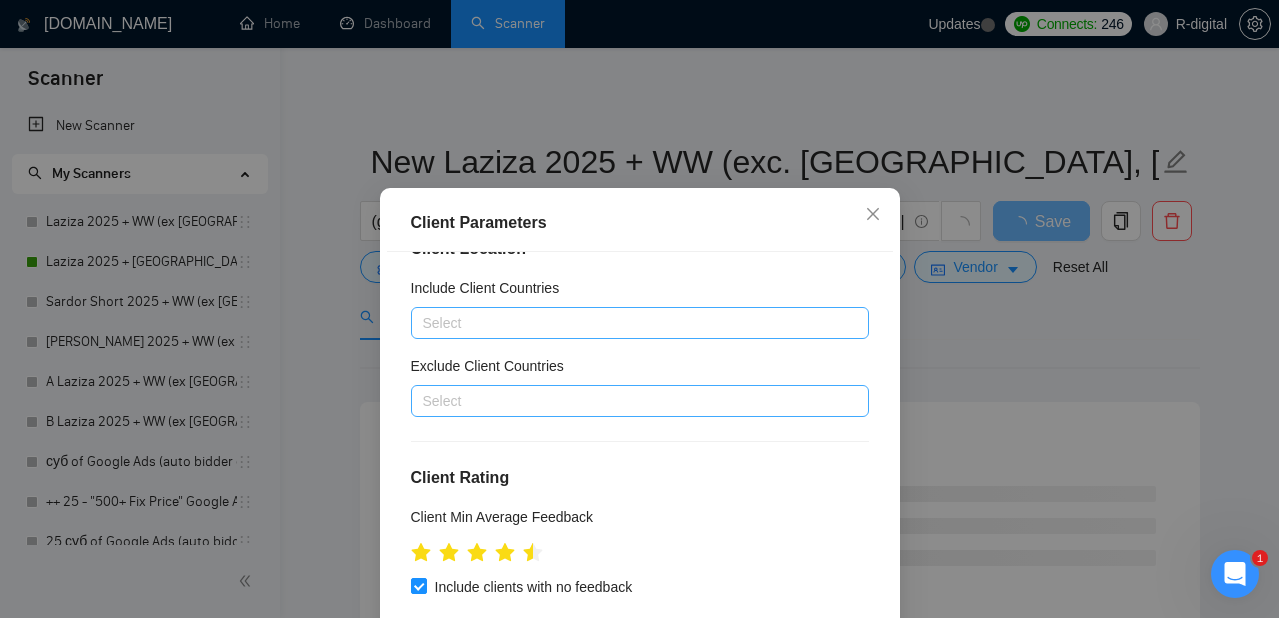 click at bounding box center (630, 401) 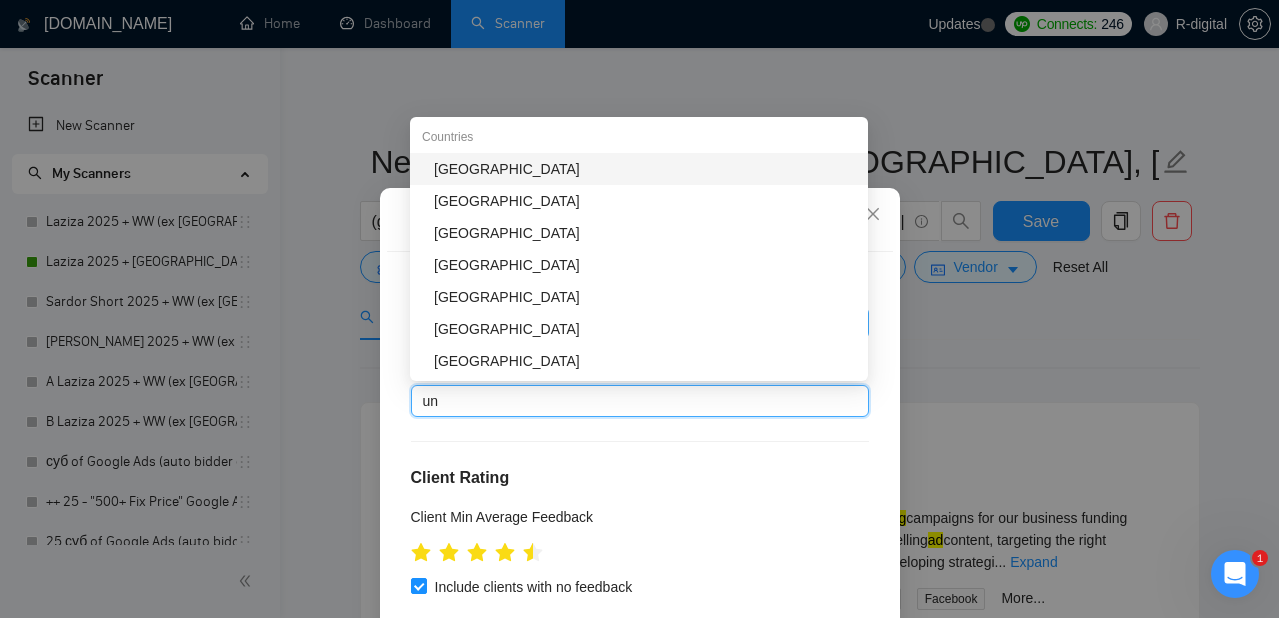 type on "uni" 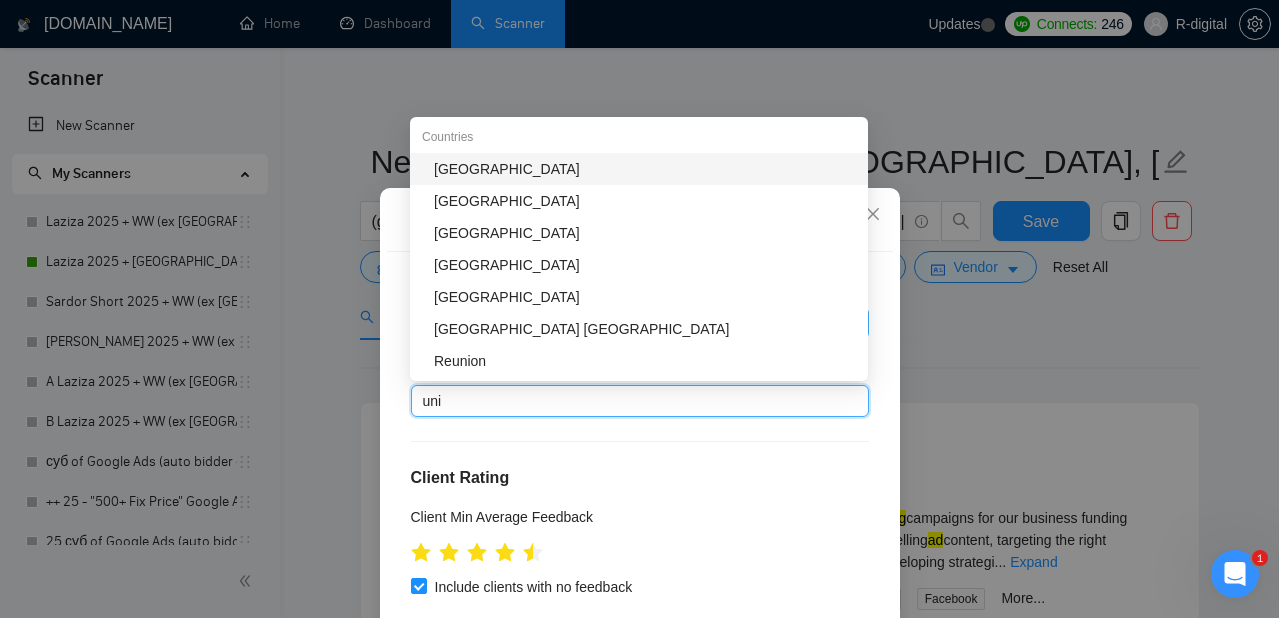 click on "[GEOGRAPHIC_DATA]" at bounding box center [645, 169] 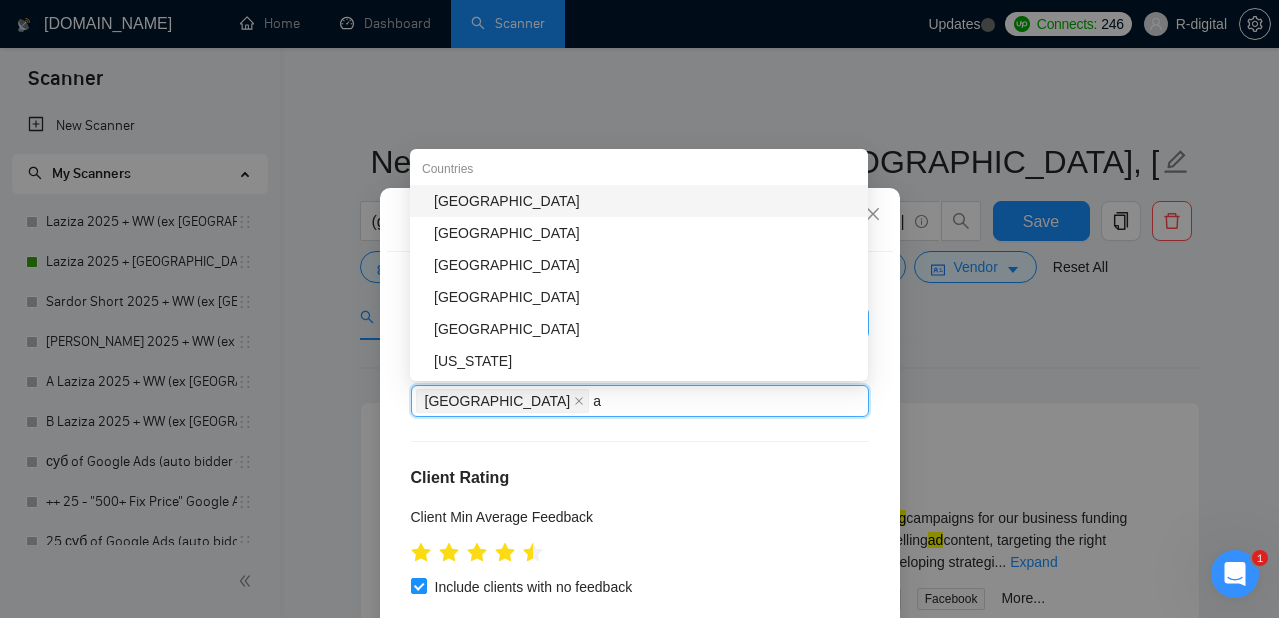 type on "au" 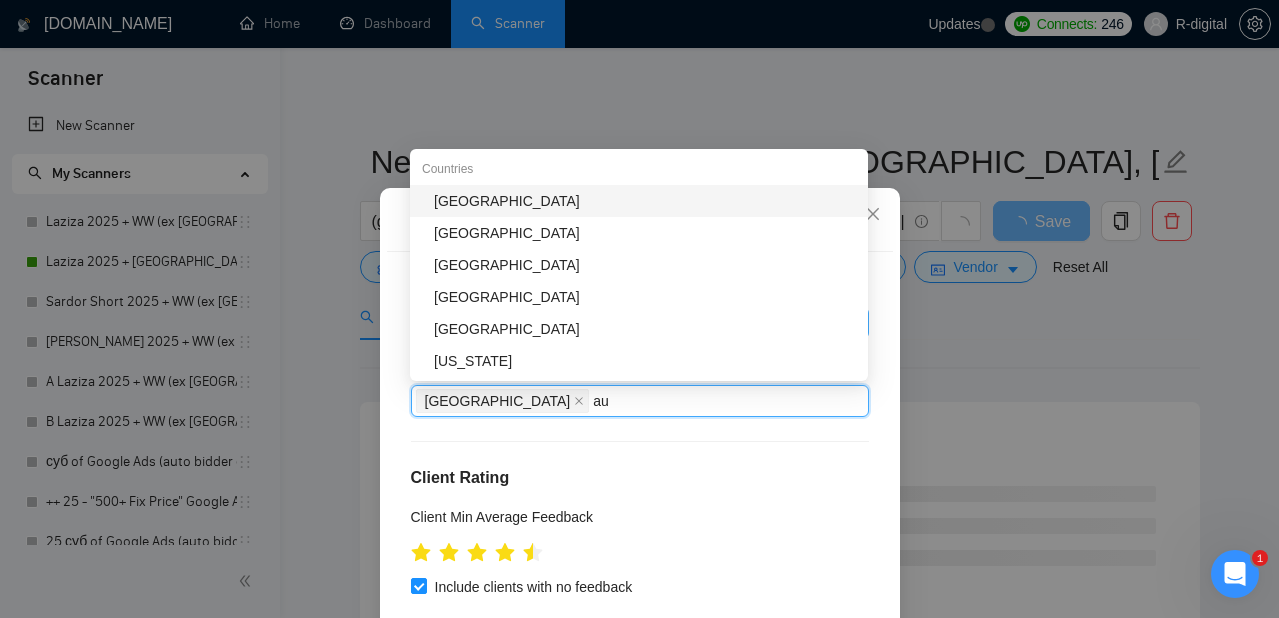 click on "[GEOGRAPHIC_DATA]" at bounding box center [645, 201] 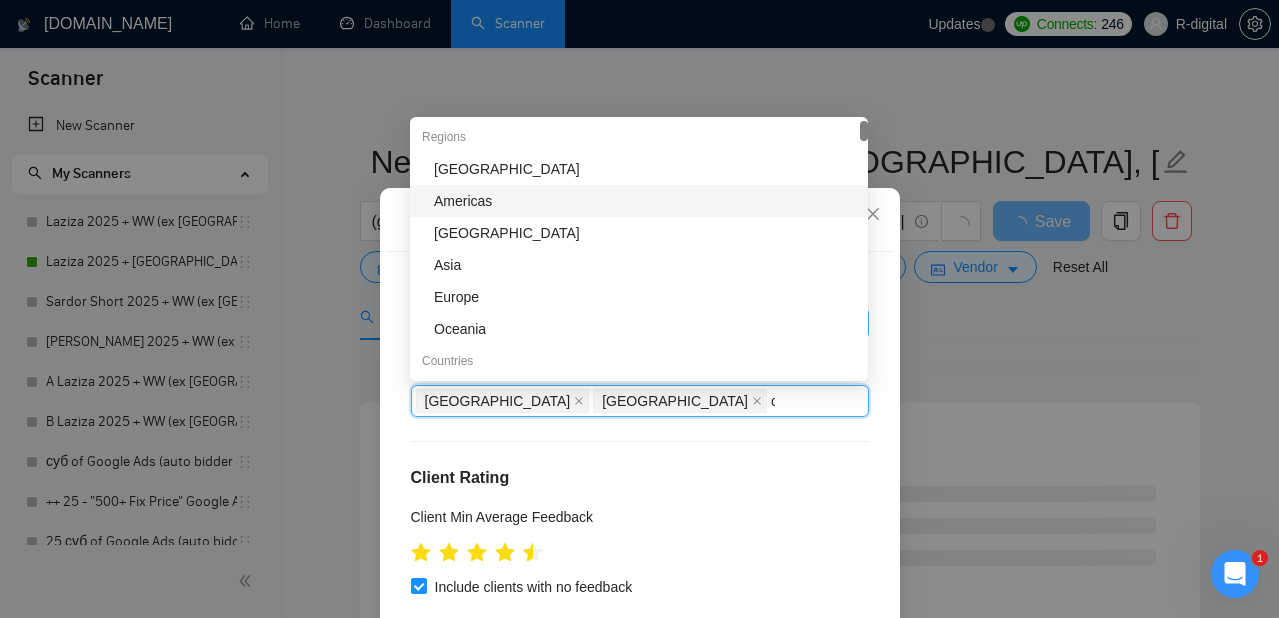 type on "ca" 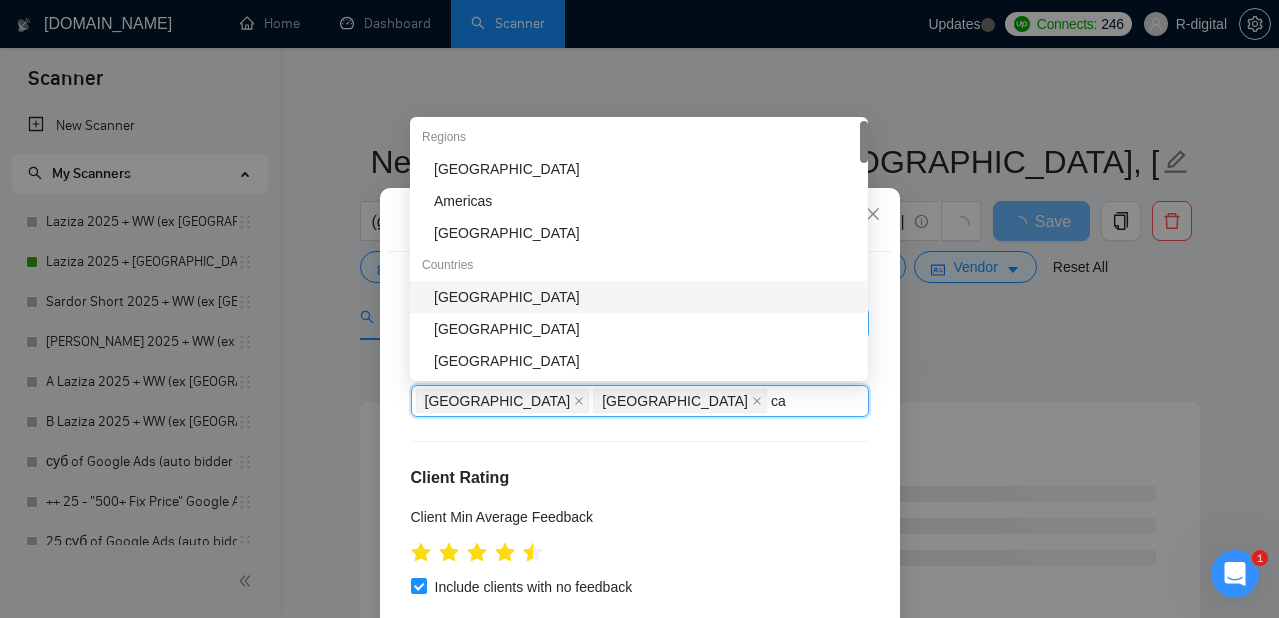 click on "[GEOGRAPHIC_DATA]" at bounding box center (645, 297) 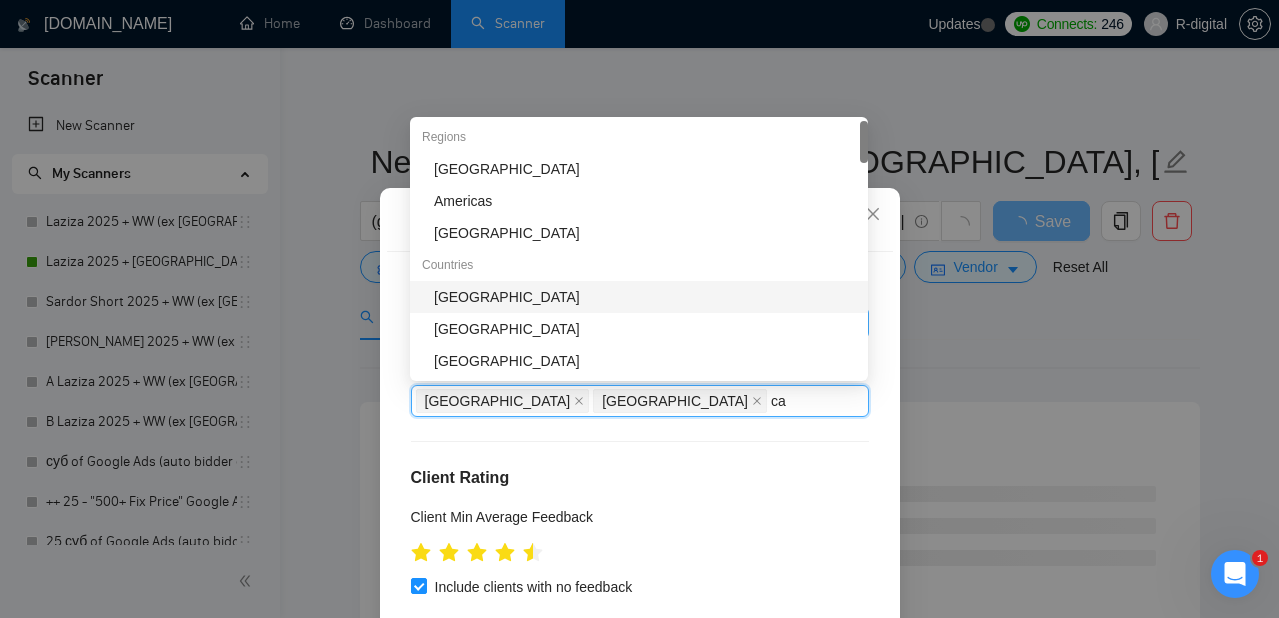 type 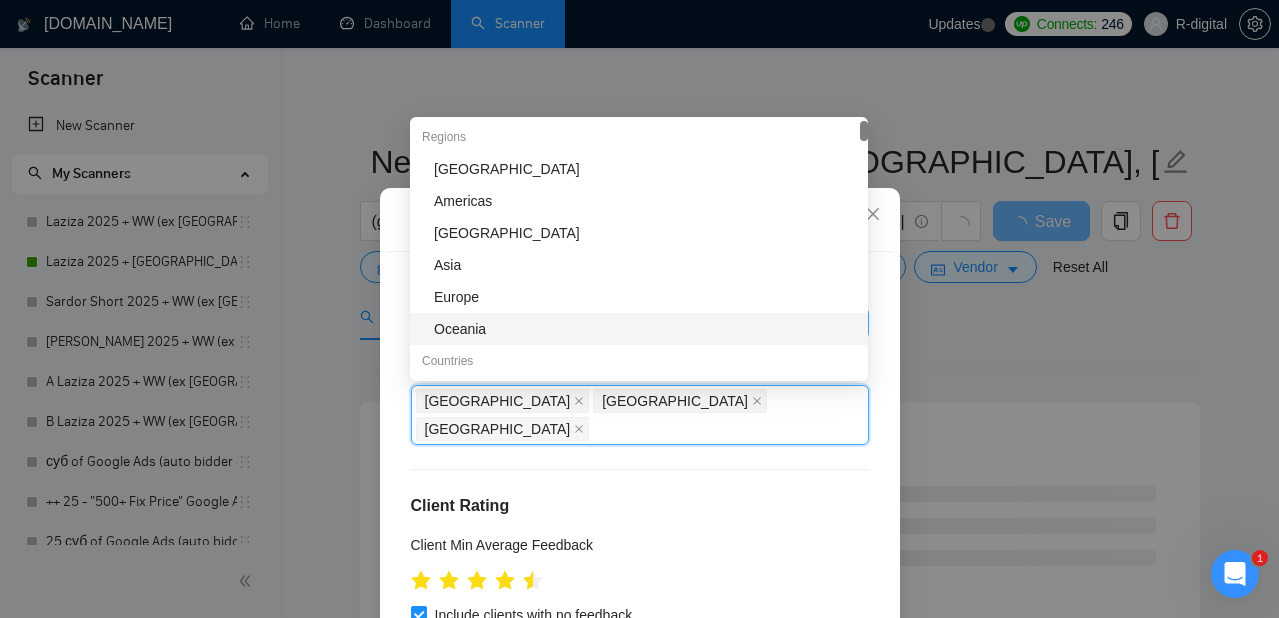 click on "Client Location Include Client Countries   Select Exclude Client Countries [GEOGRAPHIC_DATA] [GEOGRAPHIC_DATA] [GEOGRAPHIC_DATA]   Client Rating Client Min Average Feedback Include clients with no feedback Client Payment Details Payment Verified Hire Rate Stats   Client Total Spent $ Min - $ Max Client Hire Rate New   Any hire rate   Avg Hourly Rate Paid New $ Min - $ Max Include Clients without Sufficient History Client Profile Client Industry New   Any industry Client Company Size   Any company size Enterprise Clients New   Any clients" at bounding box center (640, 468) 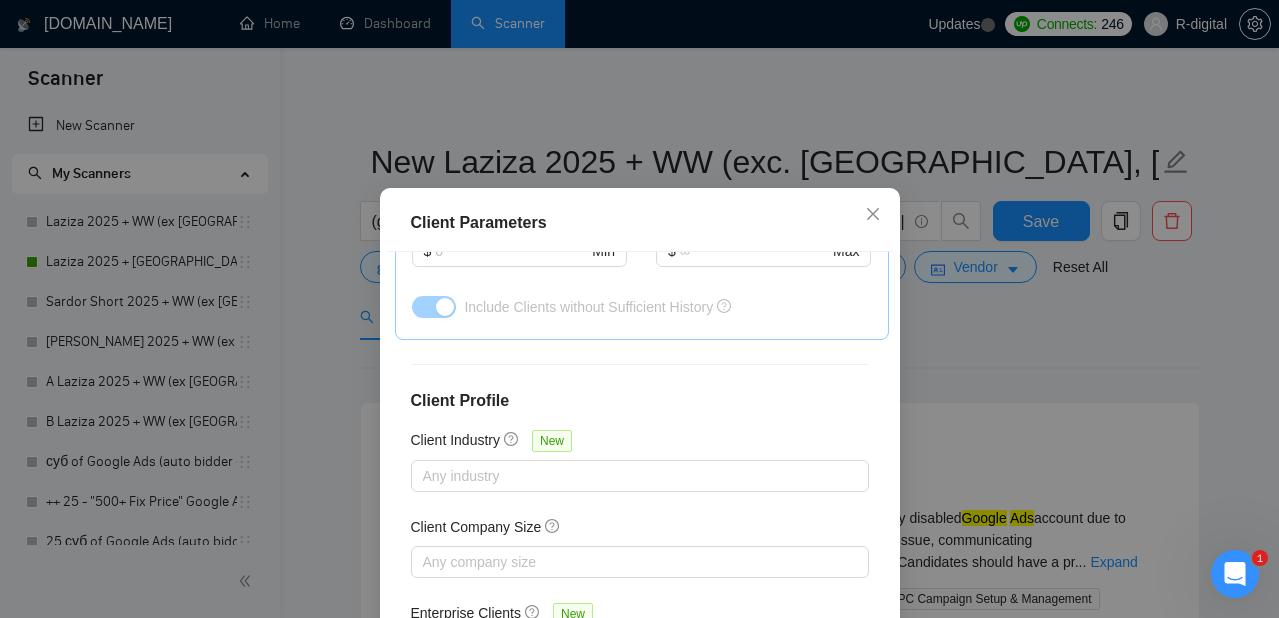 scroll, scrollTop: 815, scrollLeft: 0, axis: vertical 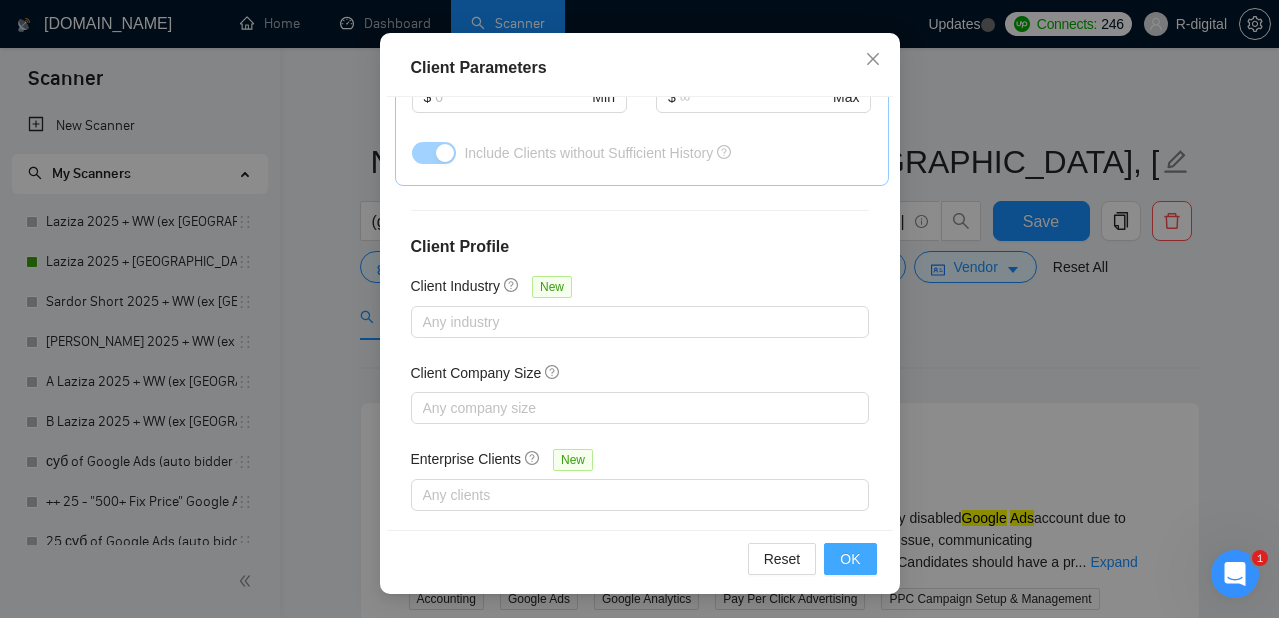 click on "OK" at bounding box center (850, 559) 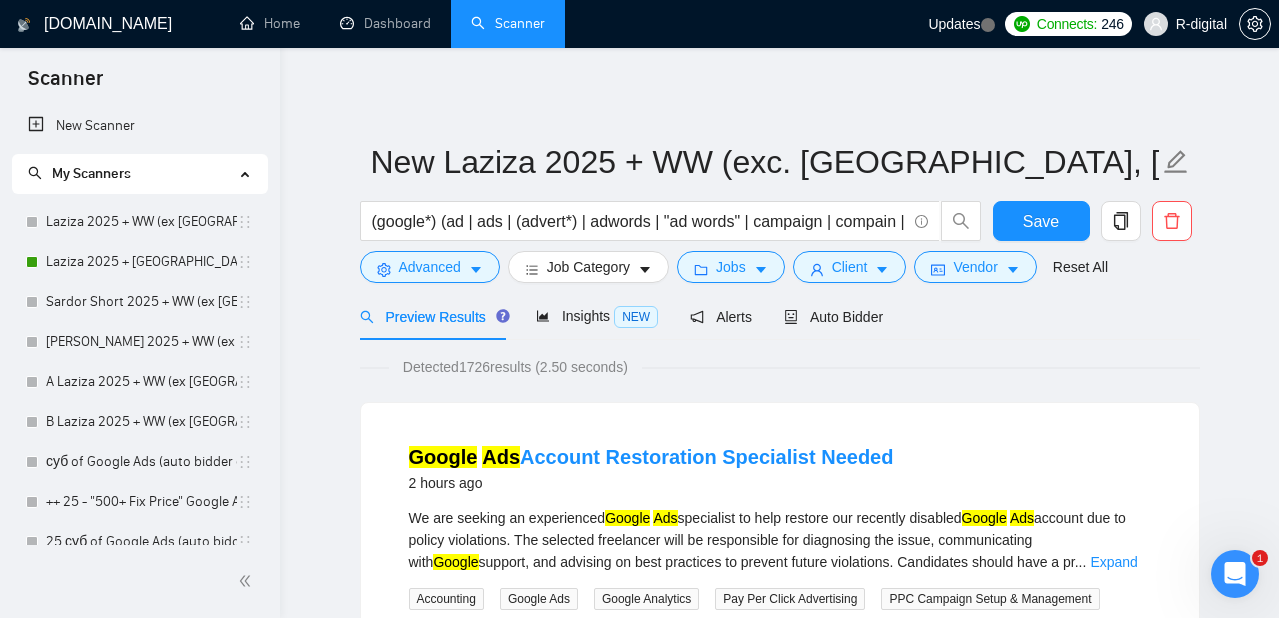scroll, scrollTop: 0, scrollLeft: 0, axis: both 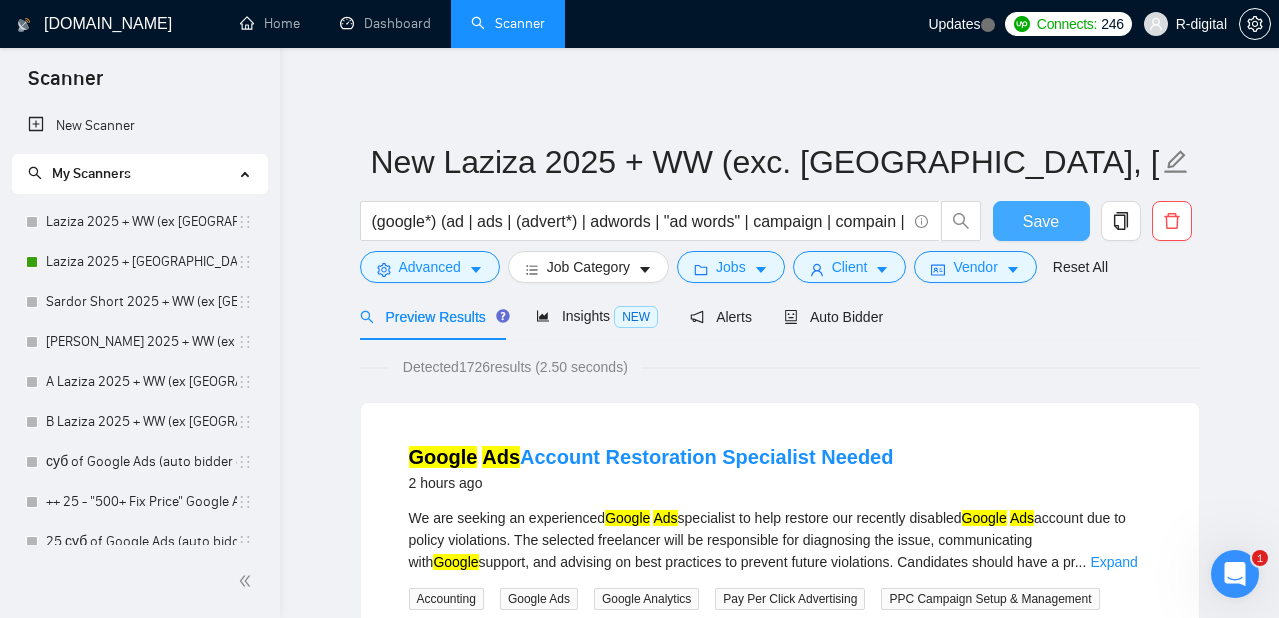 click on "Save" at bounding box center (1041, 221) 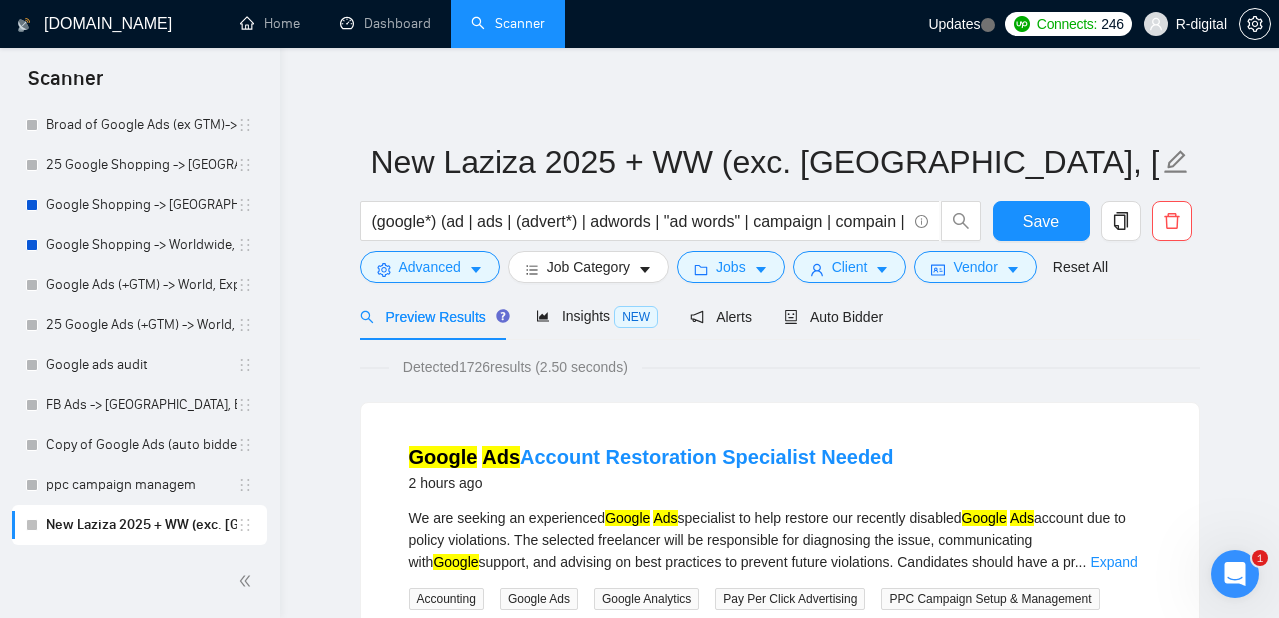 scroll, scrollTop: 777, scrollLeft: 0, axis: vertical 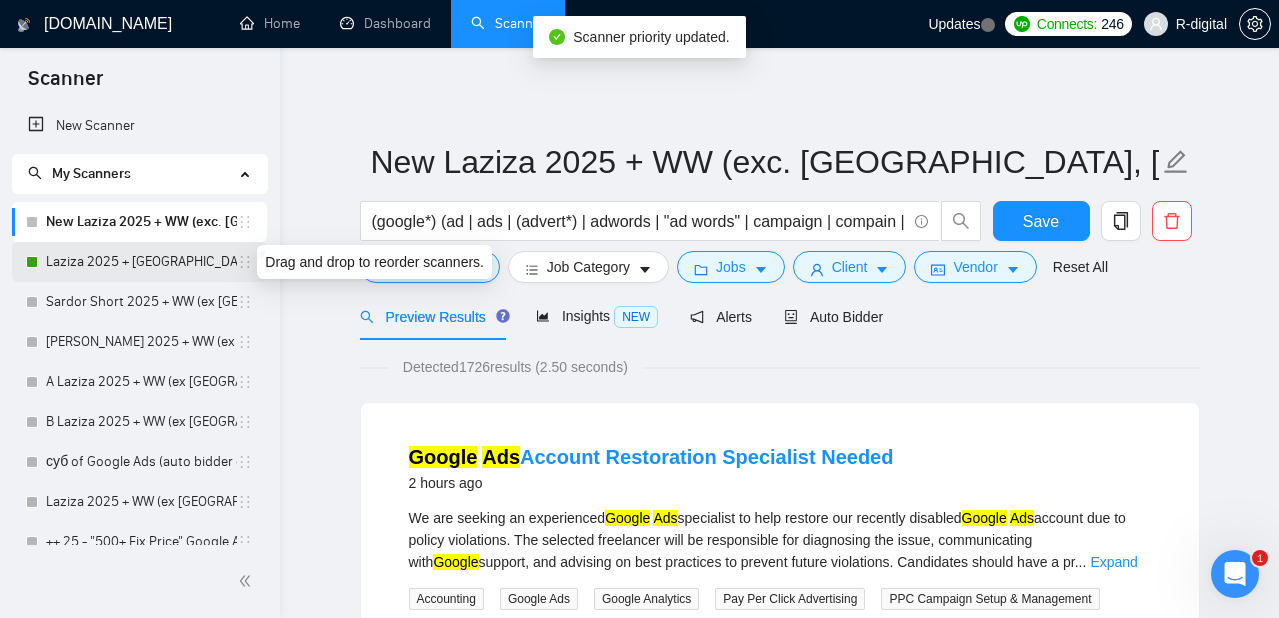click on "Laziza 2025 + [GEOGRAPHIC_DATA], [GEOGRAPHIC_DATA], [GEOGRAPHIC_DATA]" at bounding box center [141, 262] 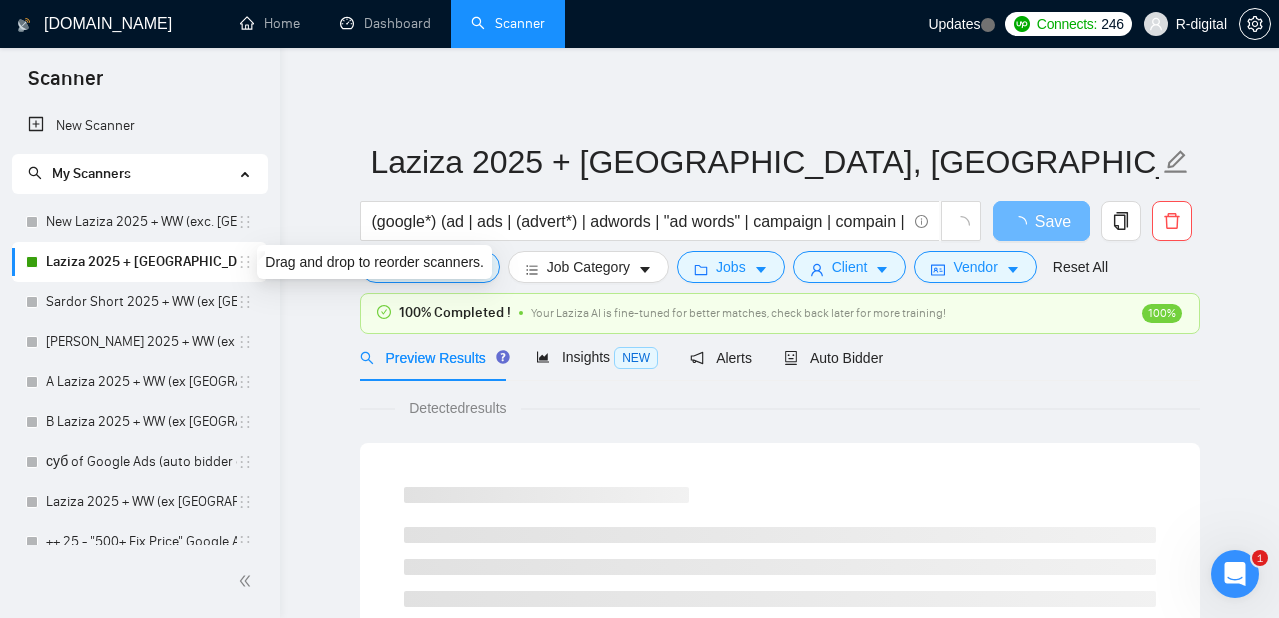click on "Drag and drop to reorder scanners." at bounding box center (374, 262) 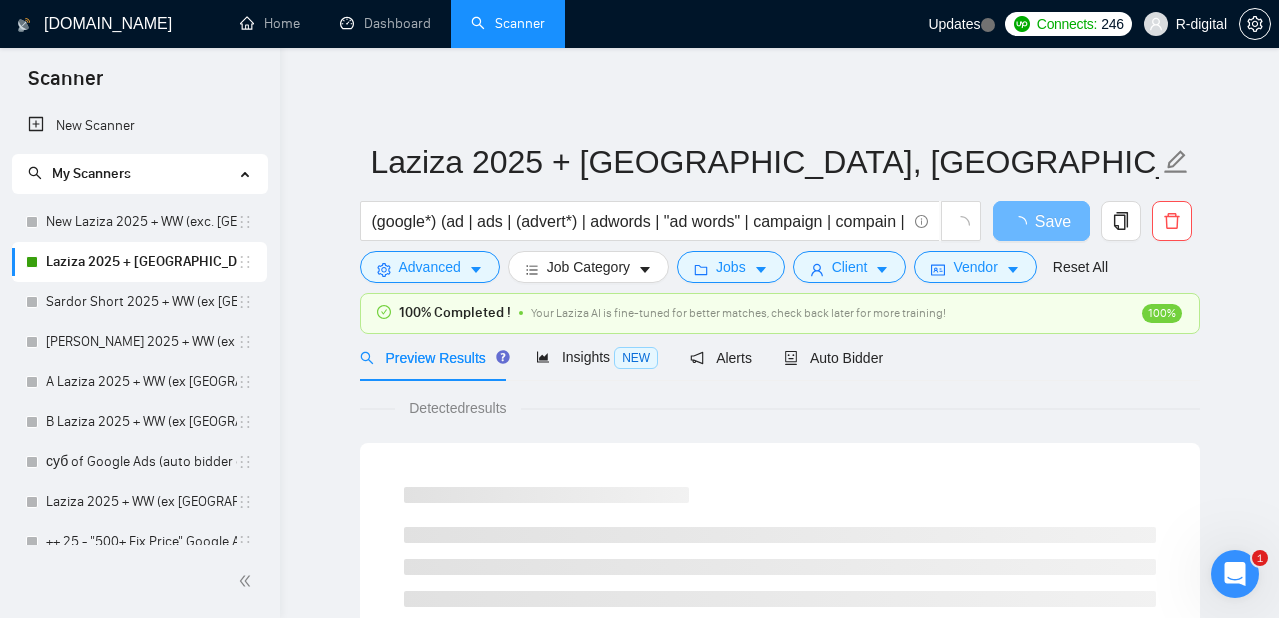 click on "[DOMAIN_NAME] Home Dashboard Scanner Updates
Connects: 246 R-digital Laziza 2025 + [GEOGRAPHIC_DATA], [GEOGRAPHIC_DATA], [GEOGRAPHIC_DATA] (google*) (ad | ads | (advert*) | adwords | "ad words" | campaign | compain | ppc | "pay-per-click") Save Advanced   Job Category   Jobs   Client   Vendor   Reset All 100% Completed ! Your Laziza AI is fine-tuned for better matches, check back later for more training! 100% Preview Results Insights NEW Alerts Auto Bidder Detected   results   [DOMAIN_NAME] 1.21.0 (dev) @vadymhimself   2025 [DOMAIN_NAME] | All Rights Reserved." at bounding box center (779, 971) 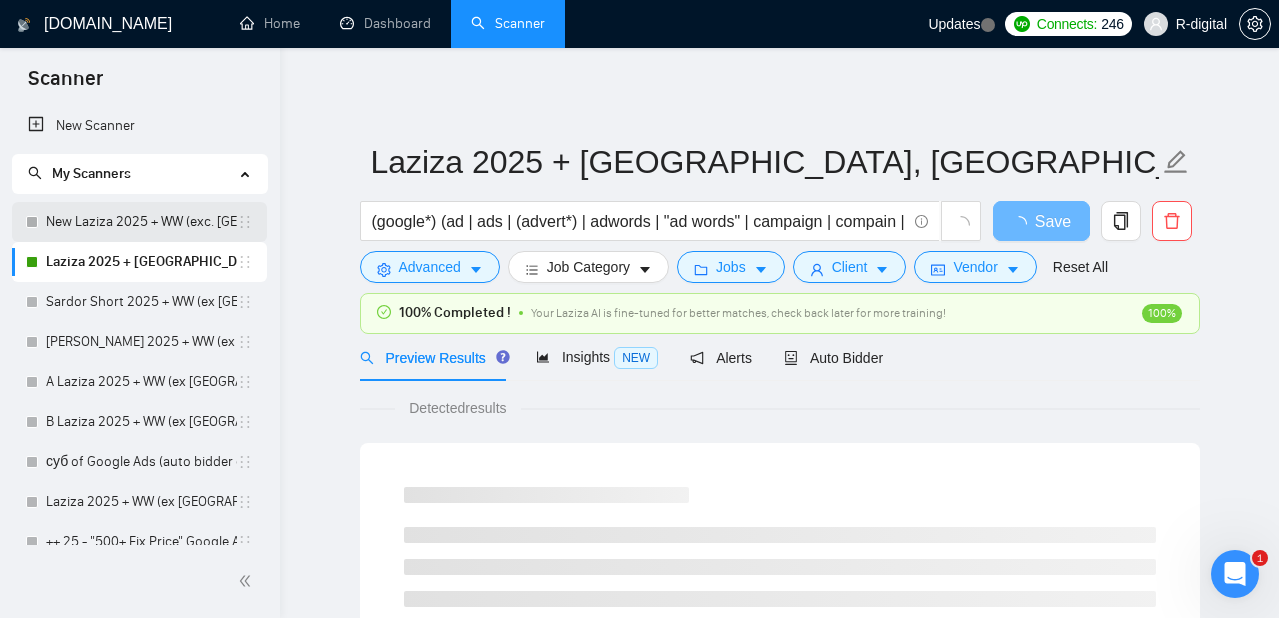 click on "New Laziza 2025 + WW (exc. [GEOGRAPHIC_DATA], [GEOGRAPHIC_DATA], [GEOGRAPHIC_DATA])" at bounding box center (141, 222) 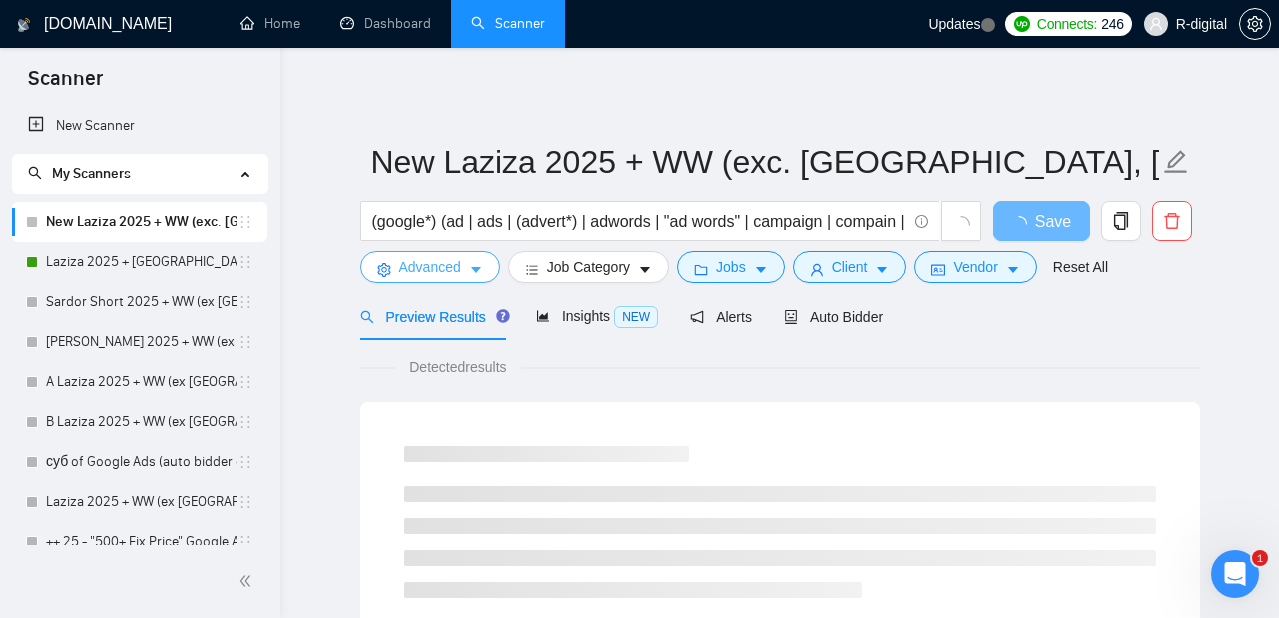 click on "Advanced" at bounding box center [430, 267] 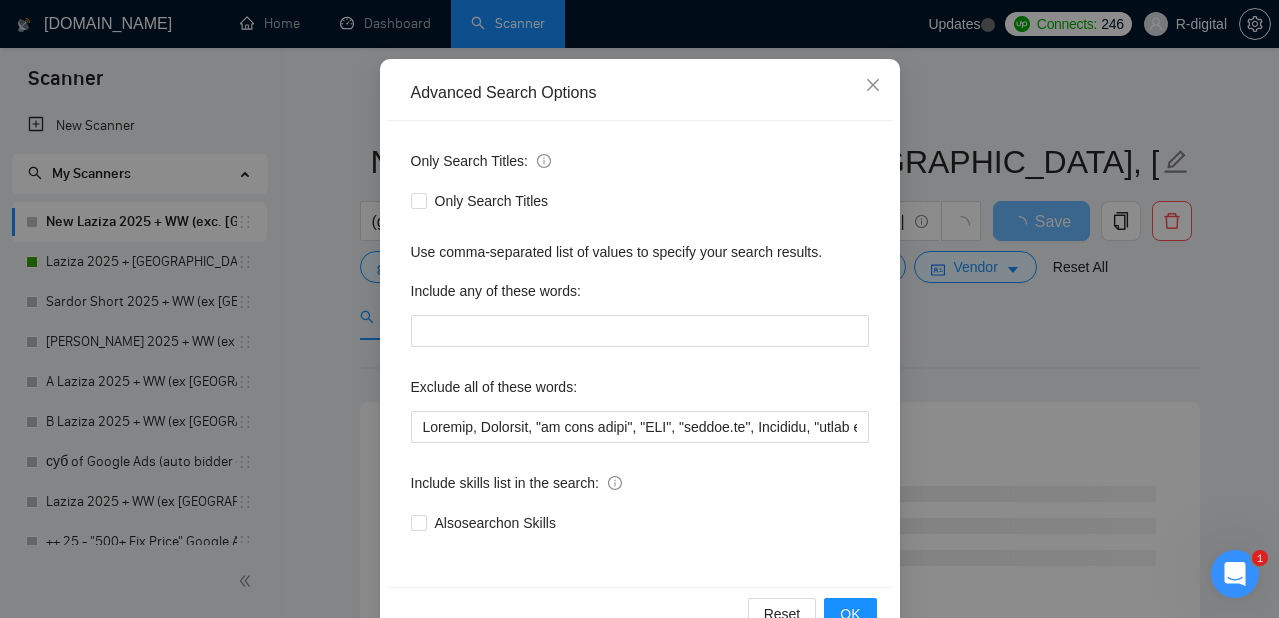 scroll, scrollTop: 162, scrollLeft: 0, axis: vertical 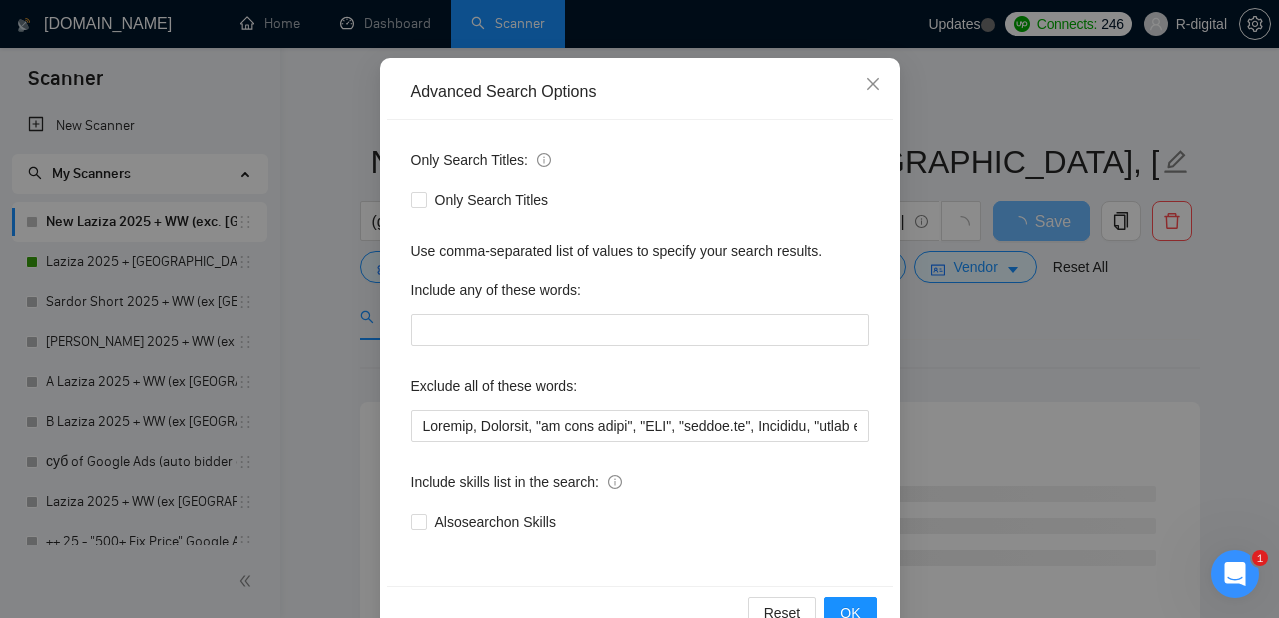 click on "Advanced Search Options Only Search Titles:   Only Search Titles Use comma-separated list of values to specify your search results. Include any of these words: Exclude all of these words: Include skills list in the search:   Also  search  on Skills Reset OK" at bounding box center [639, 309] 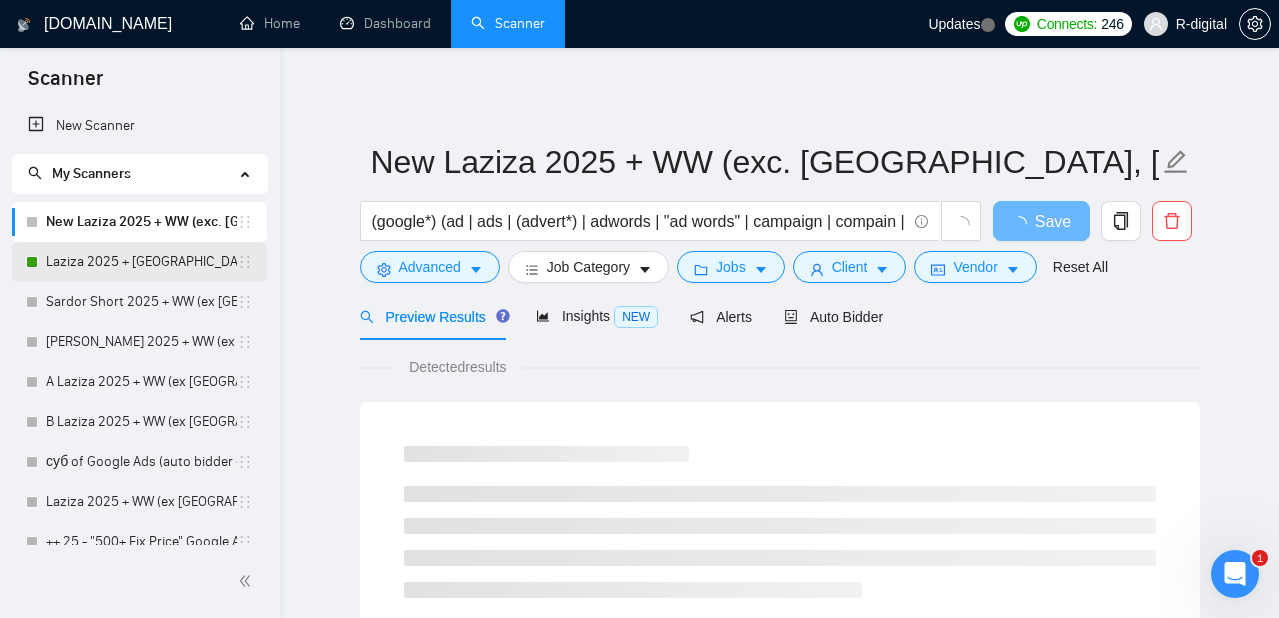 scroll, scrollTop: 0, scrollLeft: 0, axis: both 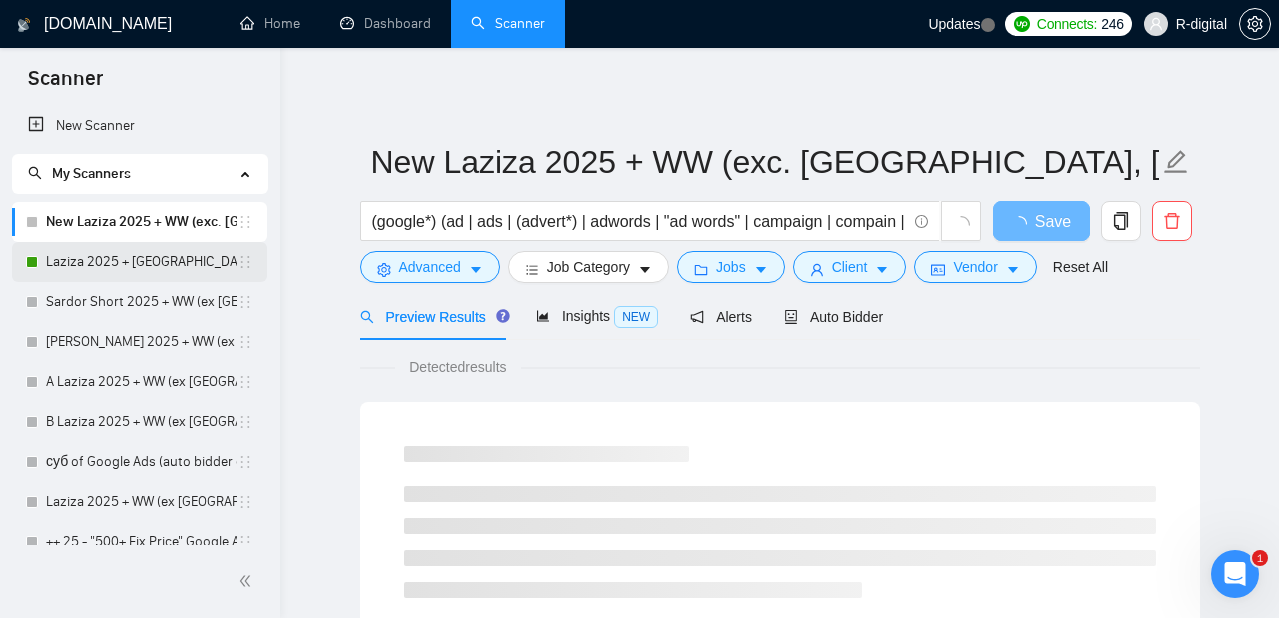click on "Laziza 2025 + [GEOGRAPHIC_DATA], [GEOGRAPHIC_DATA], [GEOGRAPHIC_DATA]" at bounding box center (141, 262) 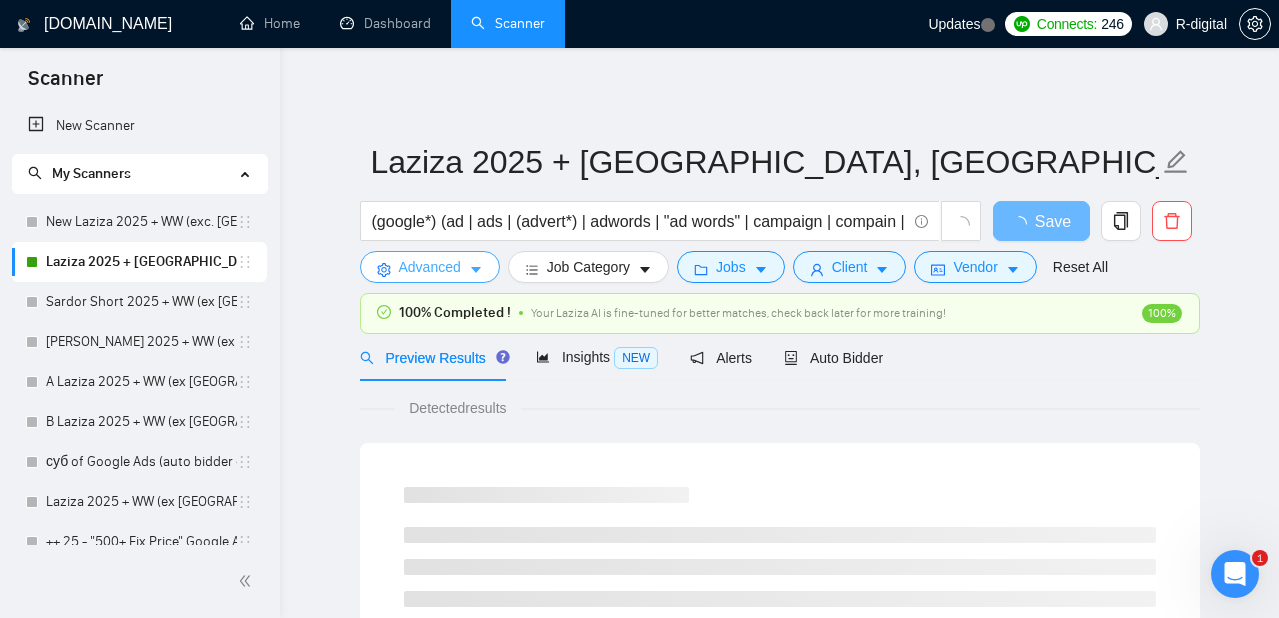 click on "Advanced" at bounding box center [430, 267] 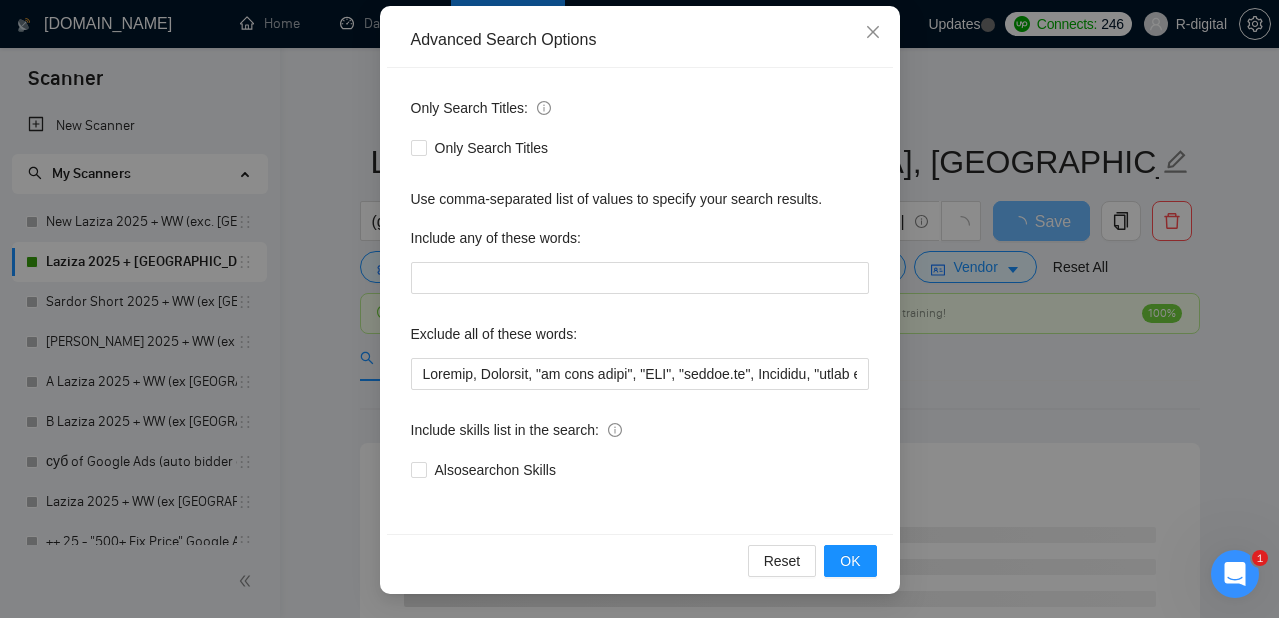 click on "Advanced Search Options Only Search Titles:   Only Search Titles Use comma-separated list of values to specify your search results. Include any of these words: Exclude all of these words: Include skills list in the search:   Also  search  on Skills Reset OK" at bounding box center [639, 309] 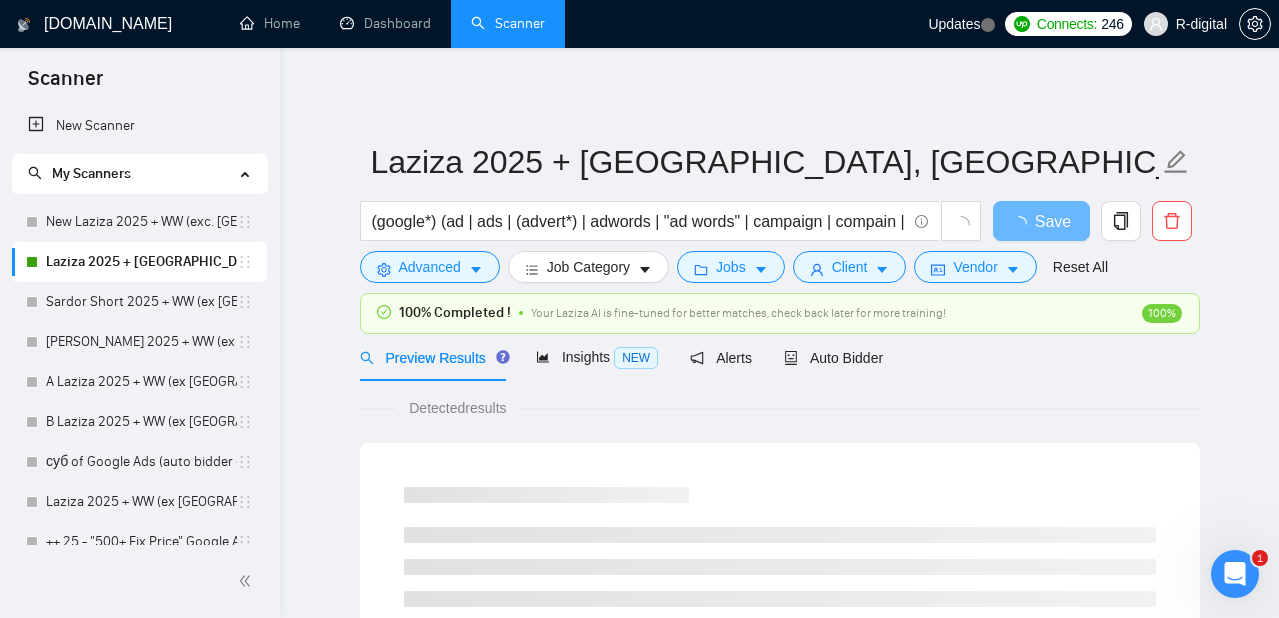 scroll, scrollTop: 0, scrollLeft: 0, axis: both 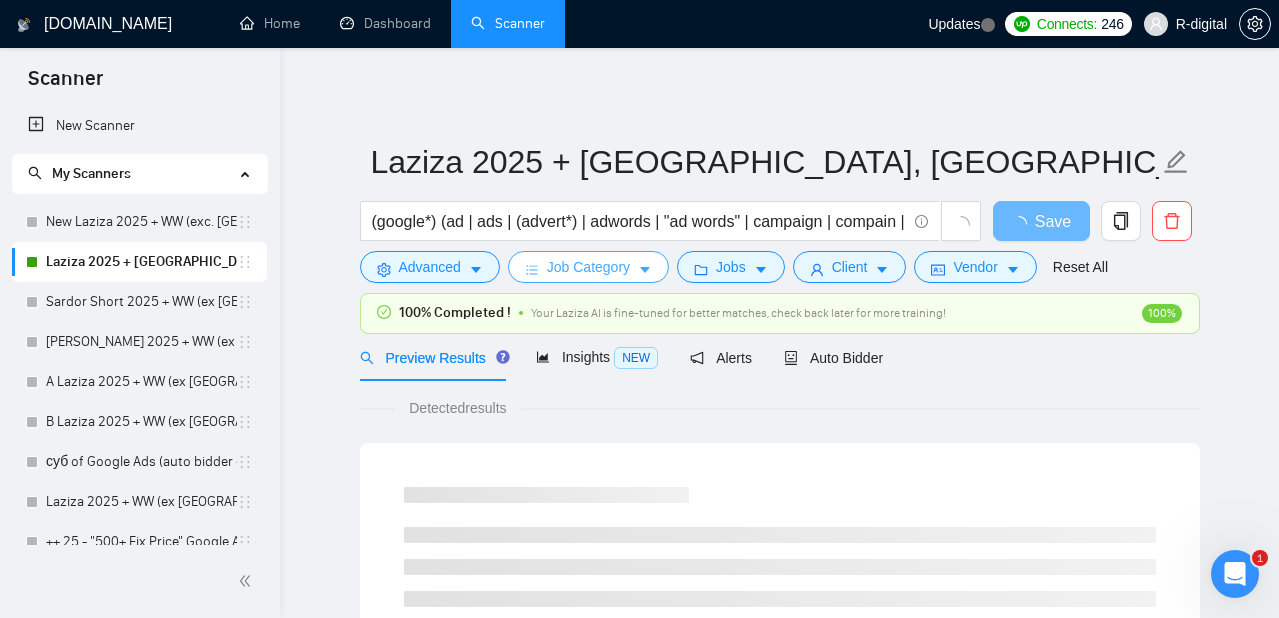 click on "Job Category" at bounding box center (588, 267) 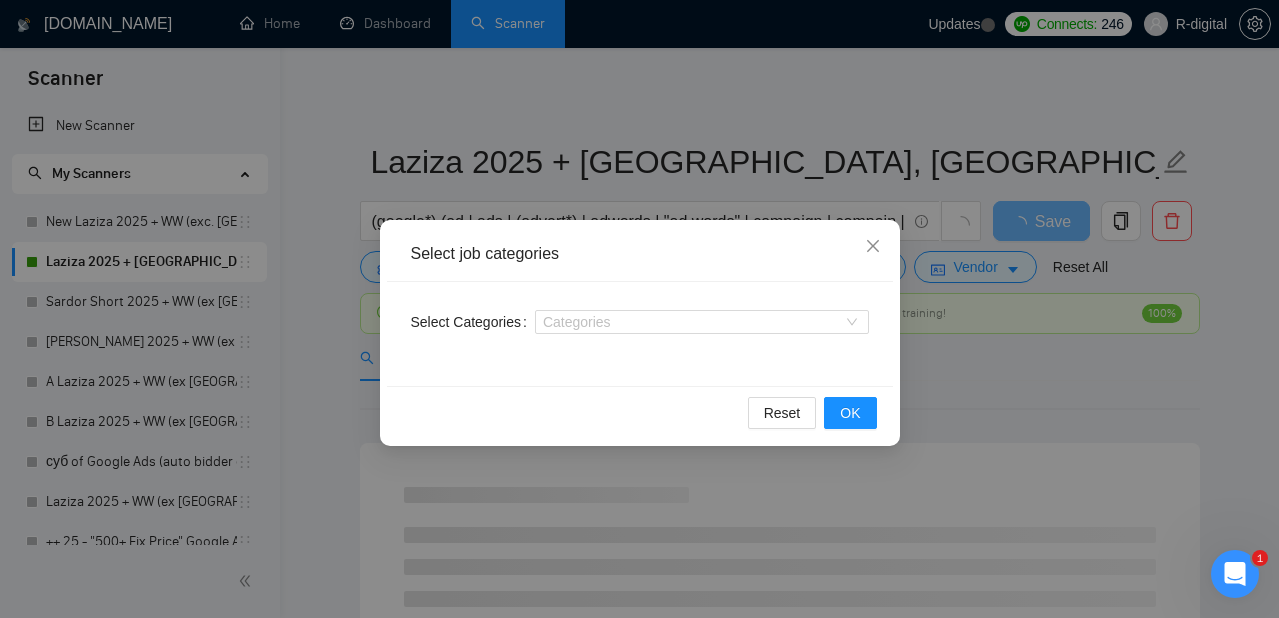 click on "Select job categories Select Categories   Categories Reset OK" at bounding box center (639, 309) 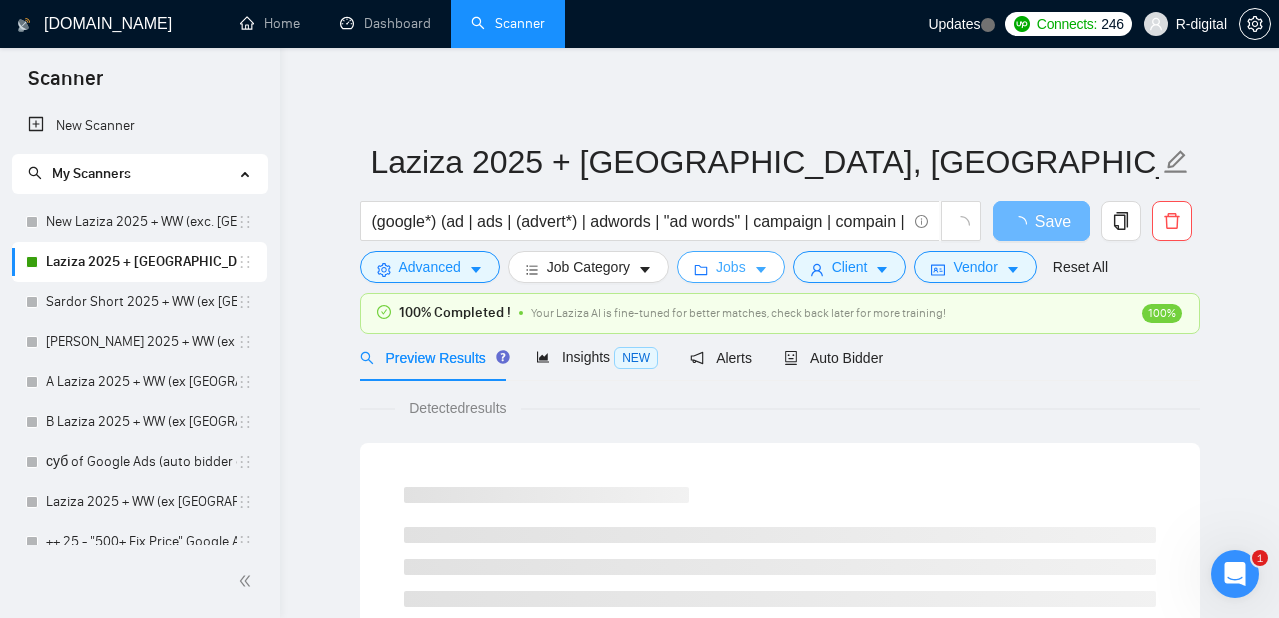 click on "Jobs" at bounding box center [731, 267] 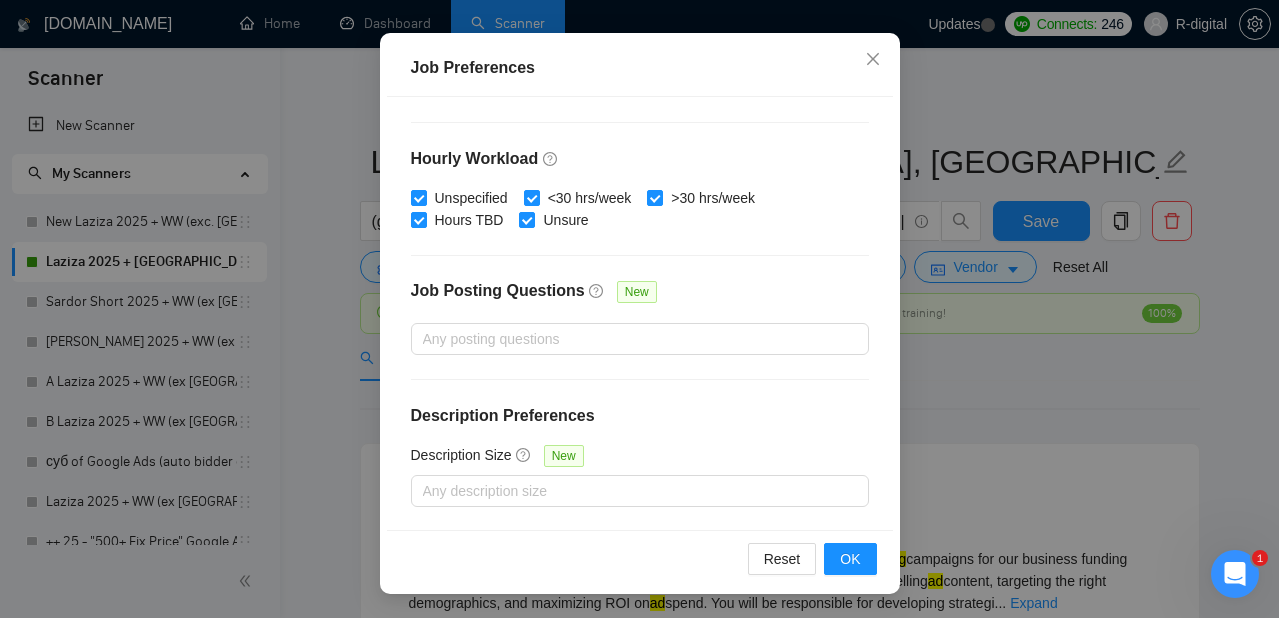 click on "Job Preferences Budget Project Type All Fixed Price Hourly Rate   Fixed Price Budget $ 400 Min - $ Max Estimate Fixed Price When It’s Not Available New   Hourly Rate Price Budget $ 35 Min - $ Max Estimate Hourly Rate When It’s Not Available New Include Budget Placeholders Include Jobs with Unspecified Budget   Connects Price New Min - Max Project Duration   Unspecified Less than 1 month 1 to 3 months 3 to 6 months More than 6 months Hourly Workload   Unspecified <30 hrs/week >30 hrs/week Hours TBD Unsure Job Posting Questions New   Any posting questions Description Preferences Description Size New   Any description size Reset OK" at bounding box center [639, 309] 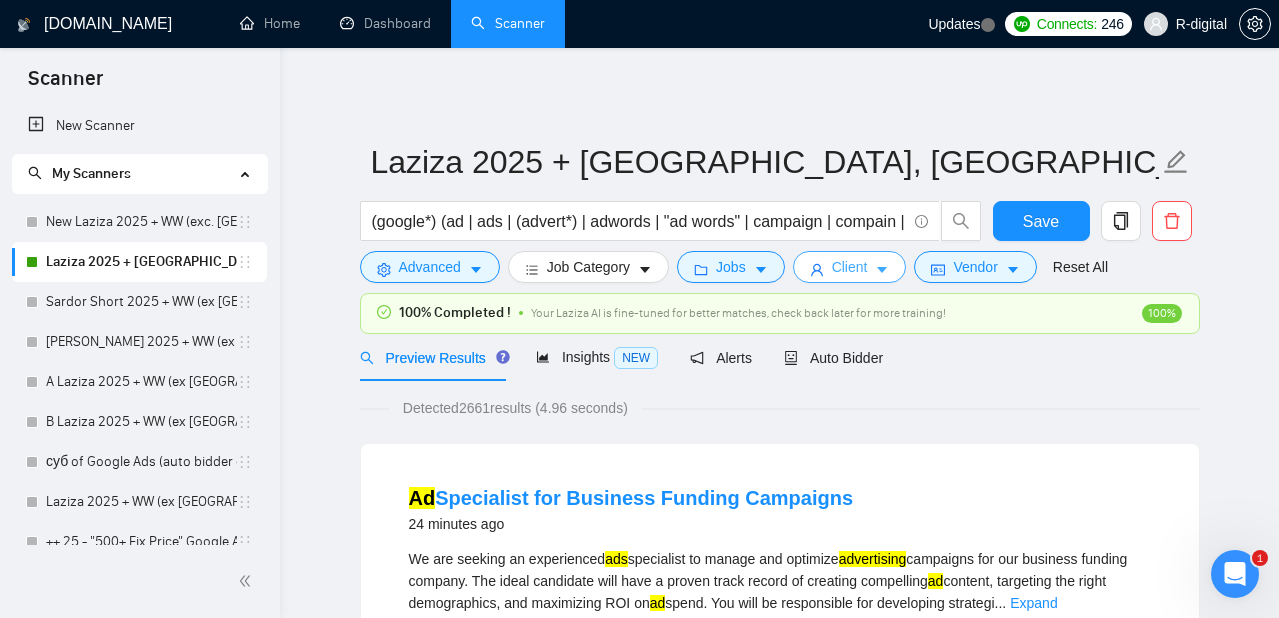 scroll, scrollTop: 0, scrollLeft: 0, axis: both 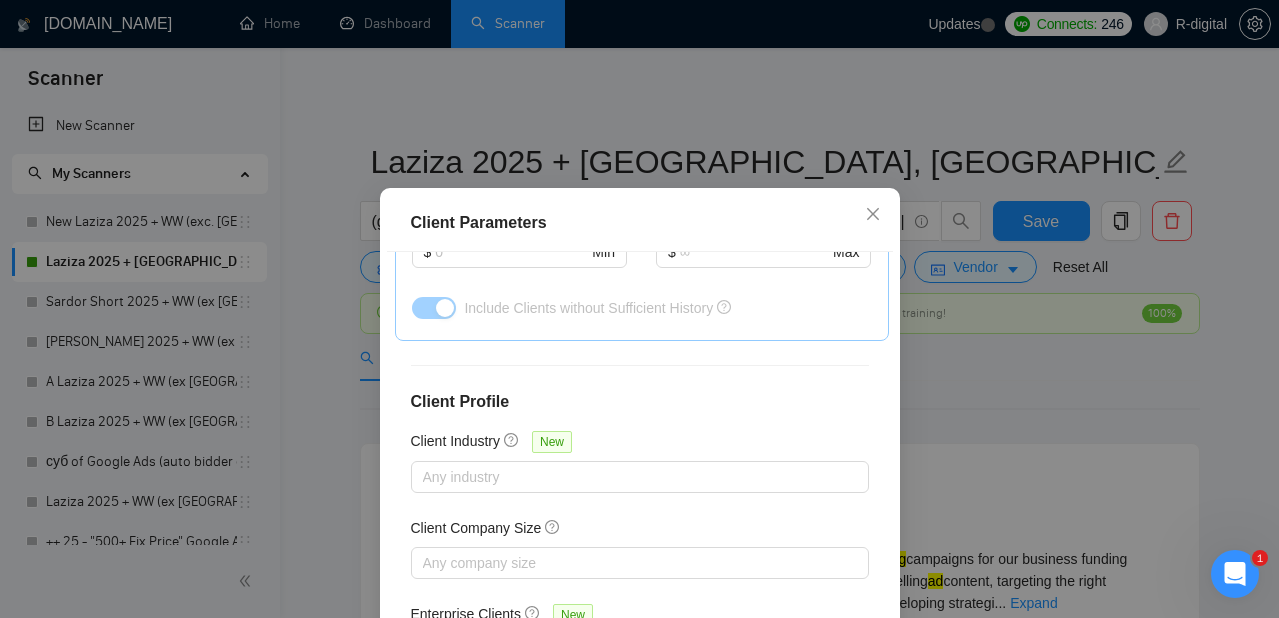 click on "Client Parameters Client Location Include Client Countries [GEOGRAPHIC_DATA] [GEOGRAPHIC_DATA] [GEOGRAPHIC_DATA]   Exclude Client Countries   Select Client Rating Client Min Average Feedback Include clients with no feedback Client Payment Details Payment Verified Hire Rate Stats   Client Total Spent $ Min - $ Max Client Hire Rate New   Any hire rate   Avg Hourly Rate Paid New $ Min - $ Max Include Clients without Sufficient History Client Profile Client Industry New   Any industry Client Company Size   Any company size Enterprise Clients New   Any clients Reset OK" at bounding box center (639, 309) 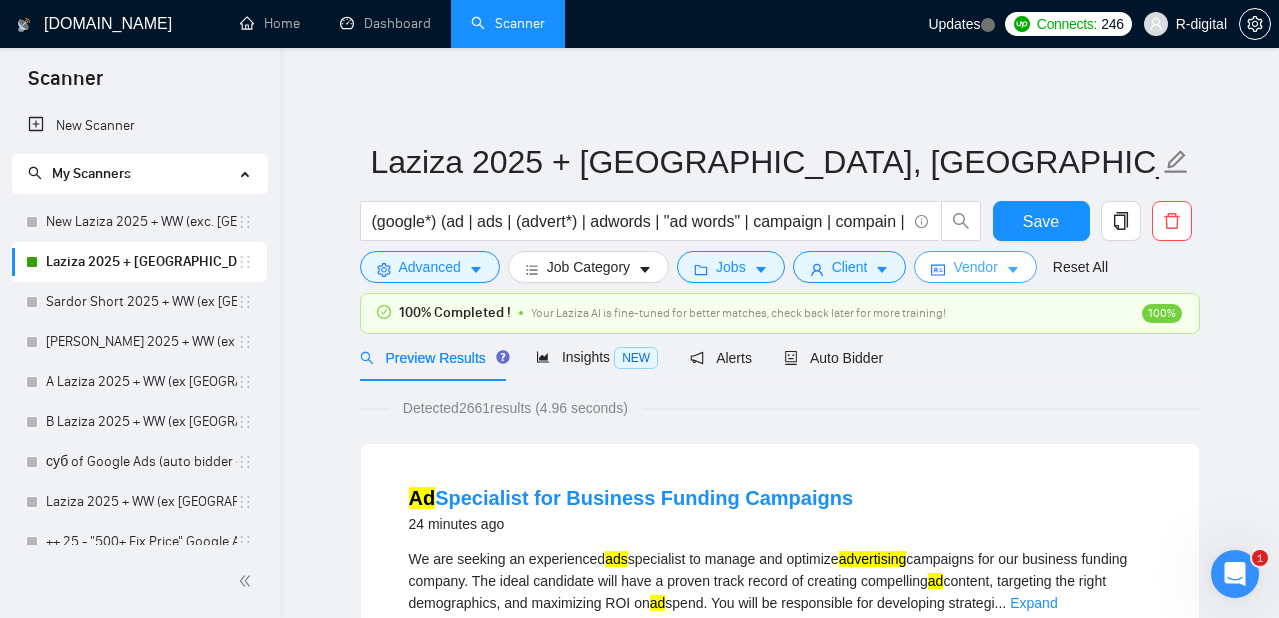 click on "Vendor" at bounding box center (975, 267) 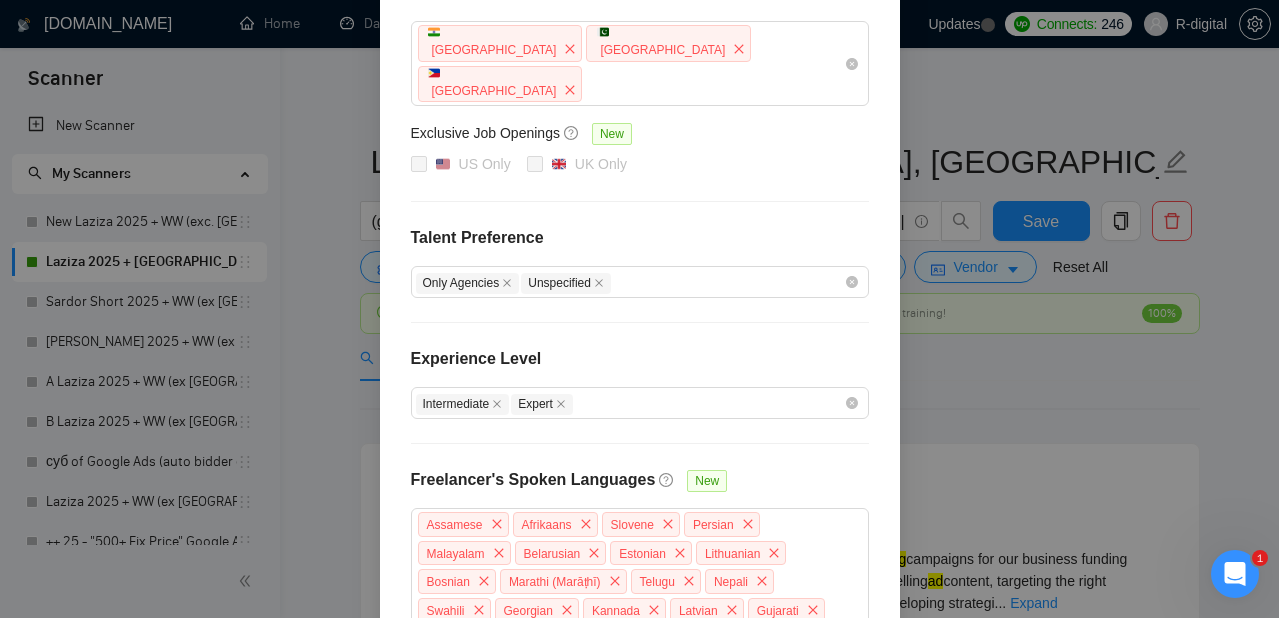 scroll, scrollTop: 365, scrollLeft: 0, axis: vertical 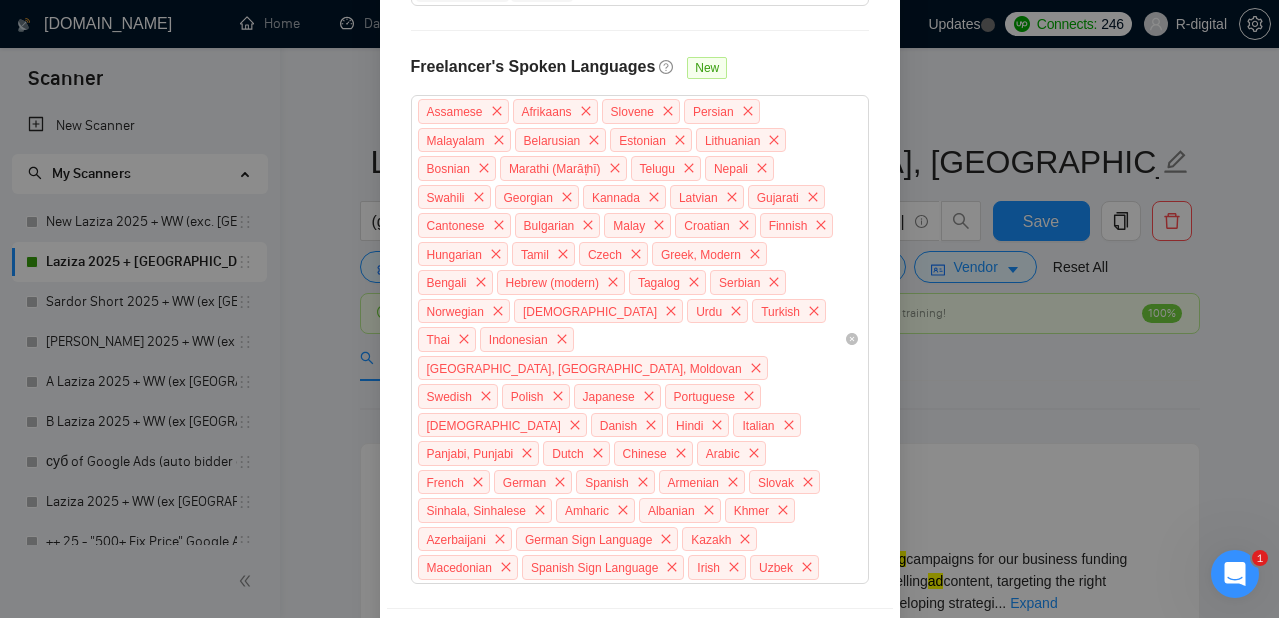 click on "Vendor Preferences Freelancer Location   [GEOGRAPHIC_DATA] [GEOGRAPHIC_DATA] [GEOGRAPHIC_DATA]   Exclusive Job Openings New [GEOGRAPHIC_DATA] Only UK Only Talent Preference Only Agencies Unspecified   Experience Level Intermediate Expert   Freelancer's Spoken Languages New Assamese Afrikaans Slovene Persian Malayalam Belarusian Estonian Lithuanian Bosnian Marathi (Marāṭhī) Telugu Nepali Swahili Georgian Kannada Latvian Gujarati Cantonese Bulgarian Malay Croatian Finnish Hungarian Tamil Czech Greek, Modern Bengali Hebrew (modern) Tagalog Serbian Norwegian Vietnamese Urdu Turkish Thai Indonesian Romanian, Moldavian, Moldovan Swedish Polish Japanese Portuguese Korean Danish Hindi Italian Panjabi, Punjabi Dutch Chinese Arabic French German Spanish Armenian Slovak Sinhala, Sinhalese Amharic Albanian Khmer Azerbaijani German Sign Language Kazakh Macedonian Spanish Sign Language Irish Uzbek   Reset OK" at bounding box center (639, 309) 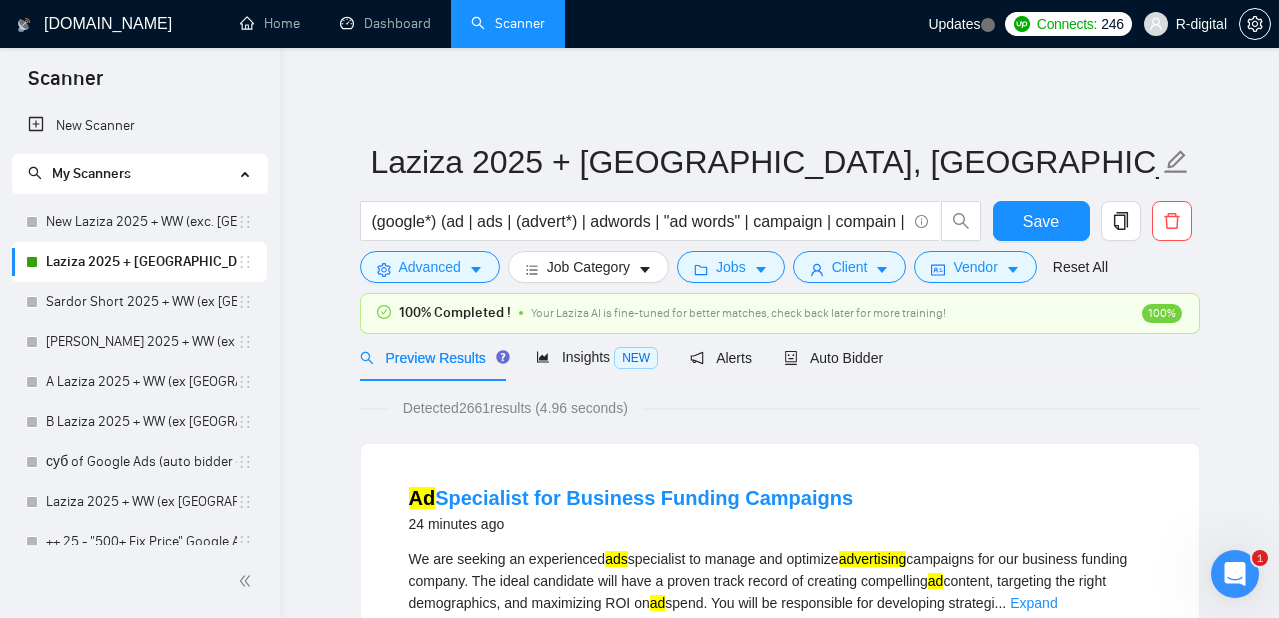 scroll, scrollTop: 0, scrollLeft: 0, axis: both 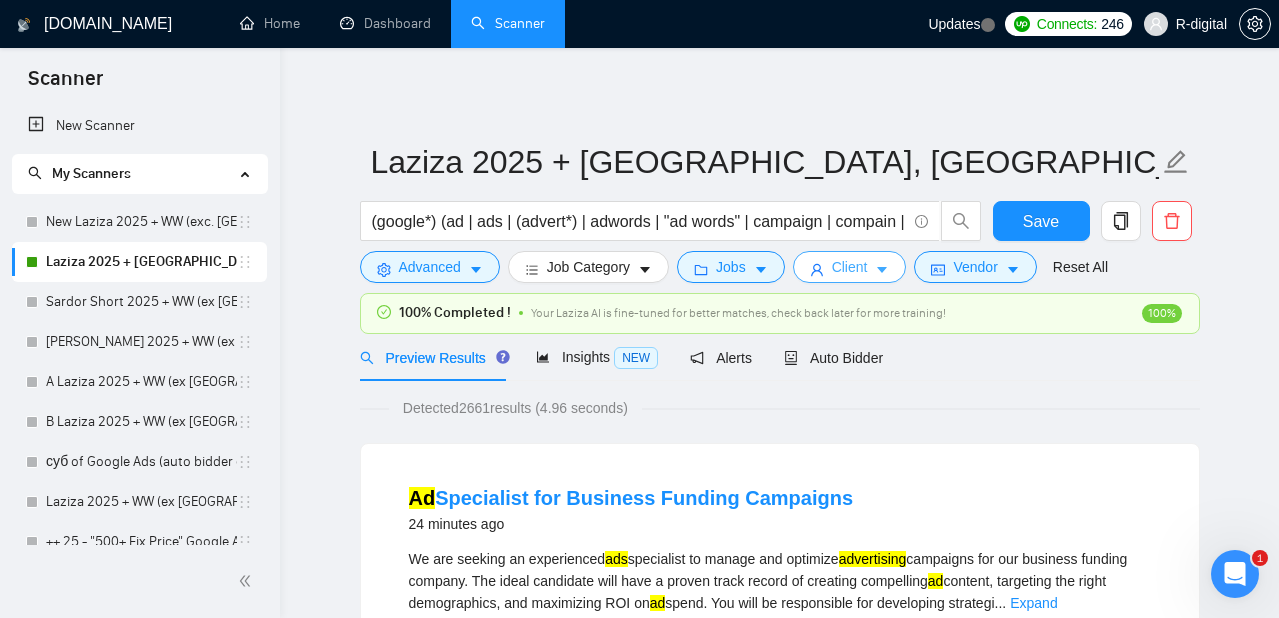 click on "Client" at bounding box center (850, 267) 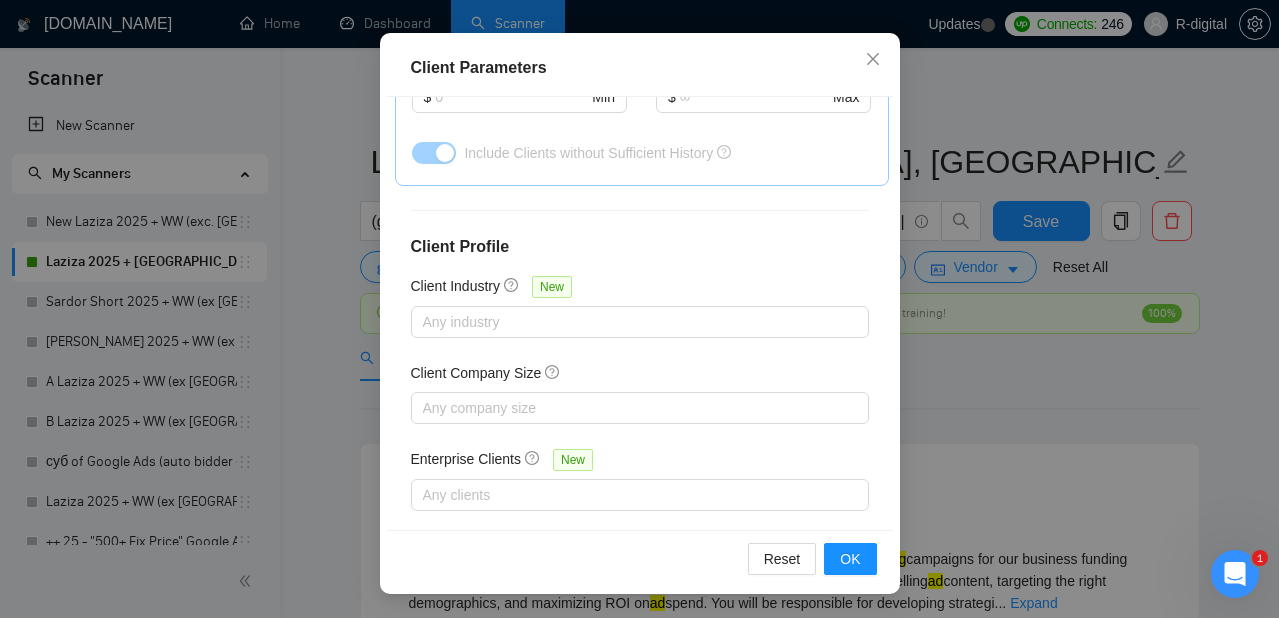 scroll, scrollTop: 155, scrollLeft: 0, axis: vertical 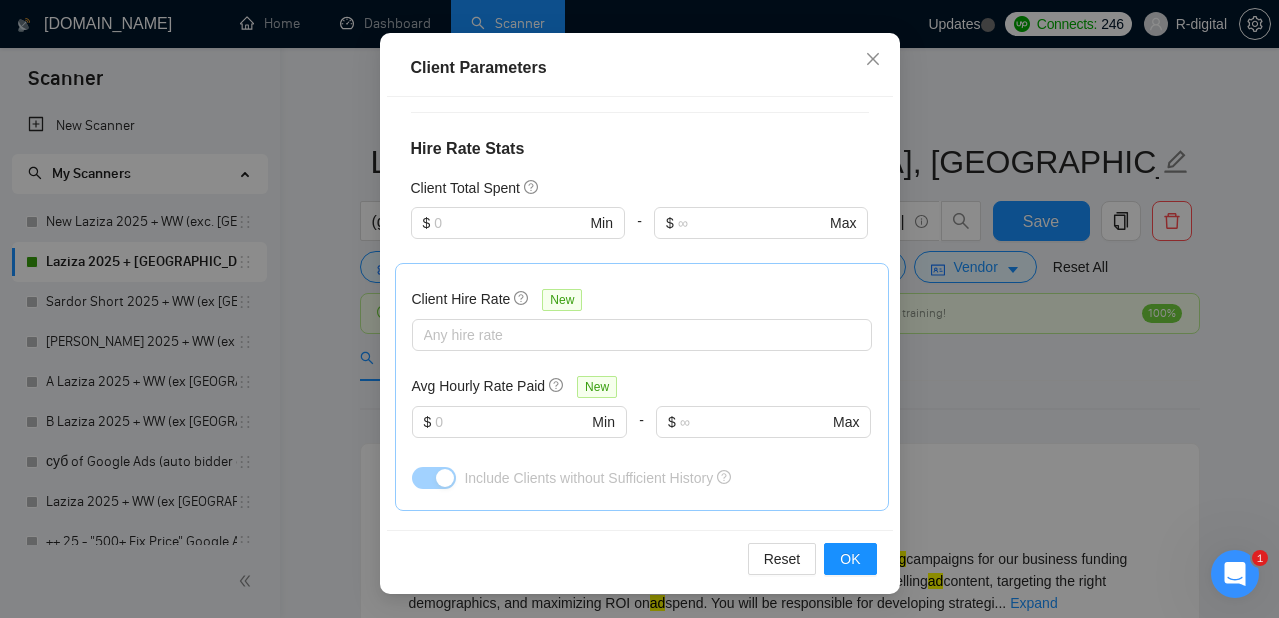 click on "Client Parameters Client Location Include Client Countries [GEOGRAPHIC_DATA] [GEOGRAPHIC_DATA] [GEOGRAPHIC_DATA]   Exclude Client Countries   Select Client Rating Client Min Average Feedback Include clients with no feedback Client Payment Details Payment Verified Hire Rate Stats   Client Total Spent $ Min - $ Max Client Hire Rate New   Any hire rate   Avg Hourly Rate Paid New $ Min - $ Max Include Clients without Sufficient History Client Profile Client Industry New   Any industry Client Company Size   Any company size Enterprise Clients New   Any clients Reset OK" at bounding box center (639, 309) 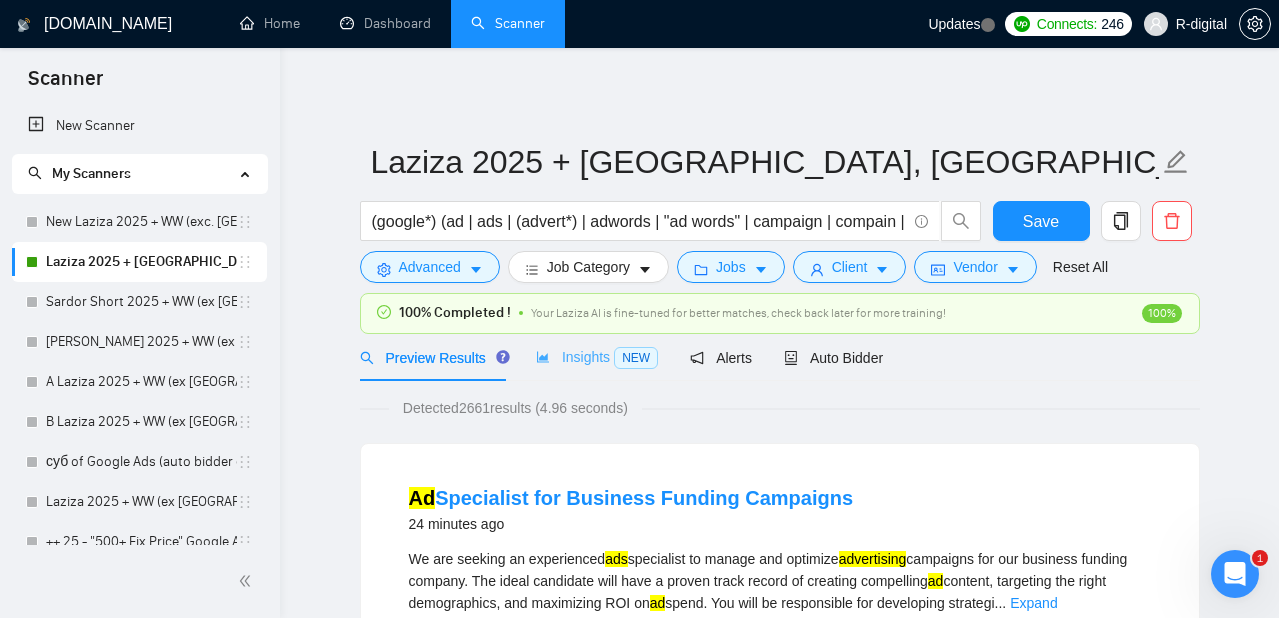 scroll, scrollTop: 0, scrollLeft: 0, axis: both 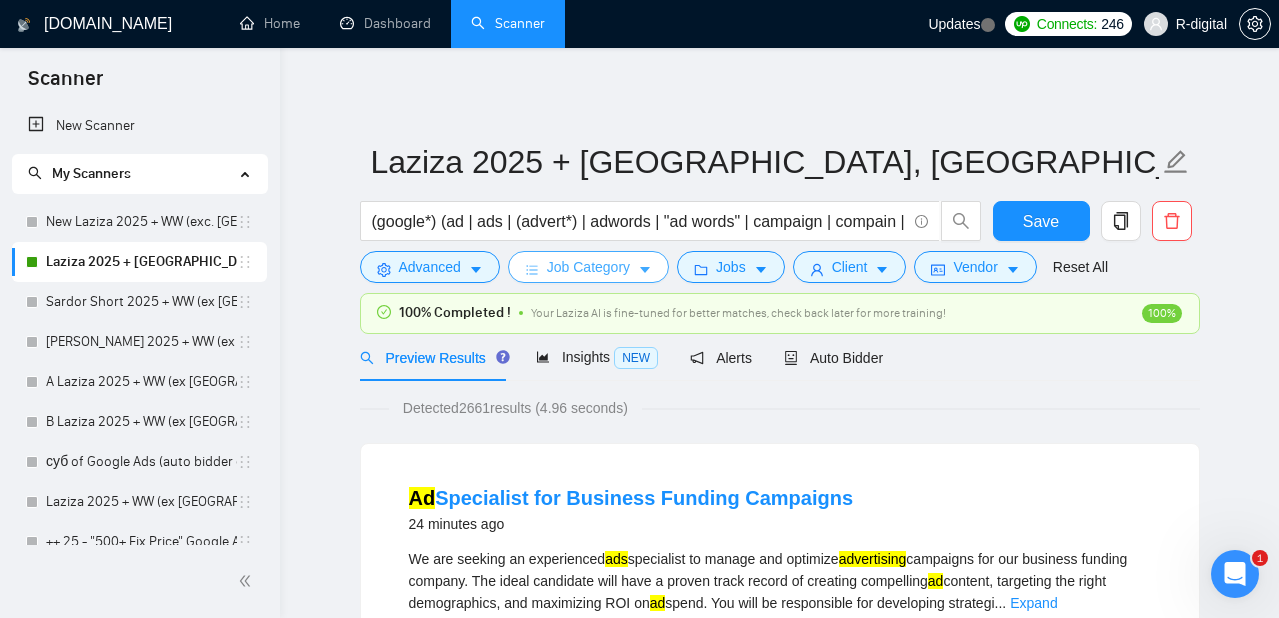 click on "Job Category" at bounding box center (588, 267) 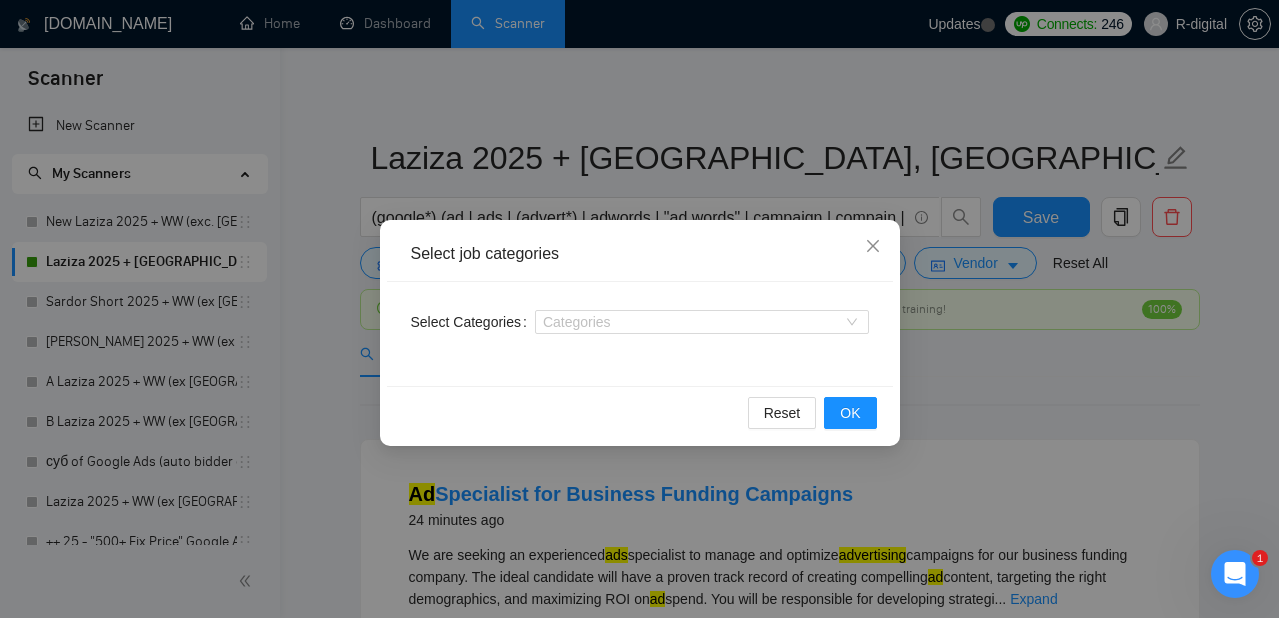 scroll, scrollTop: 23, scrollLeft: 0, axis: vertical 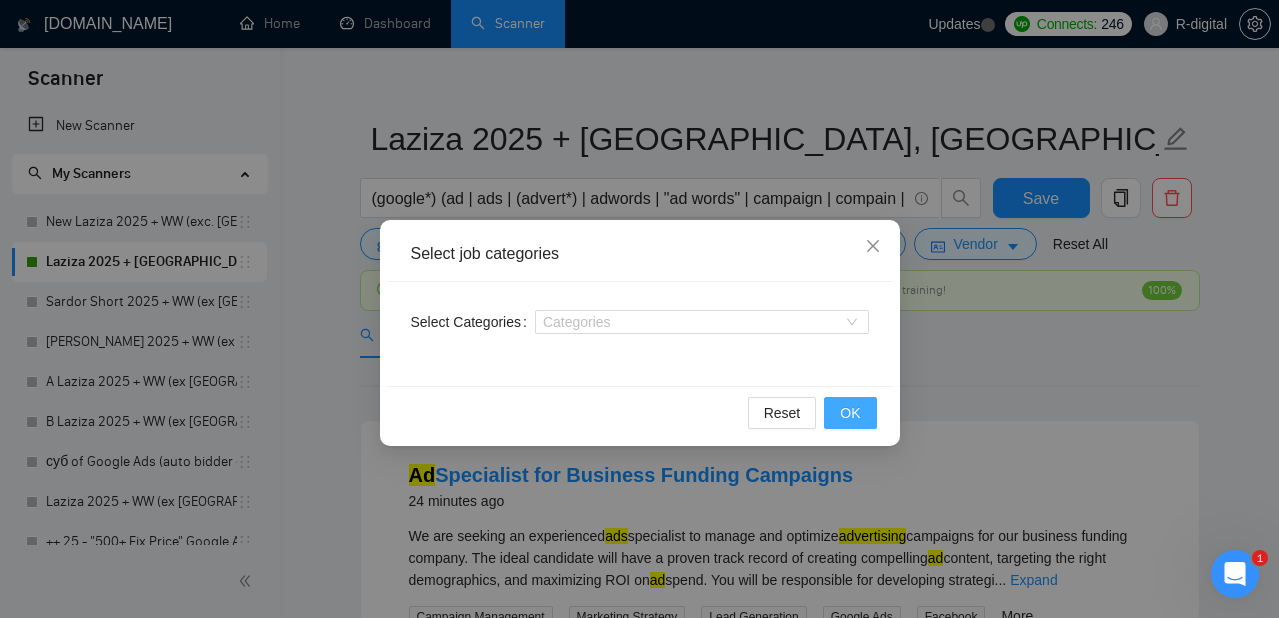 click on "OK" at bounding box center [850, 413] 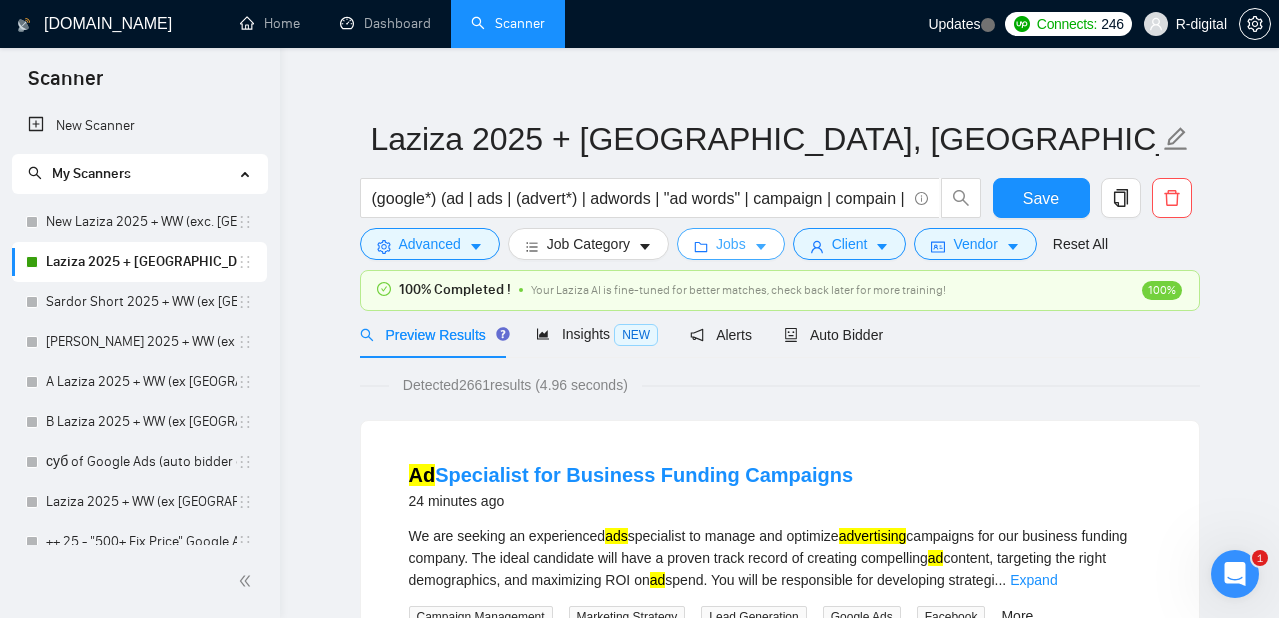 click on "Jobs" at bounding box center (731, 244) 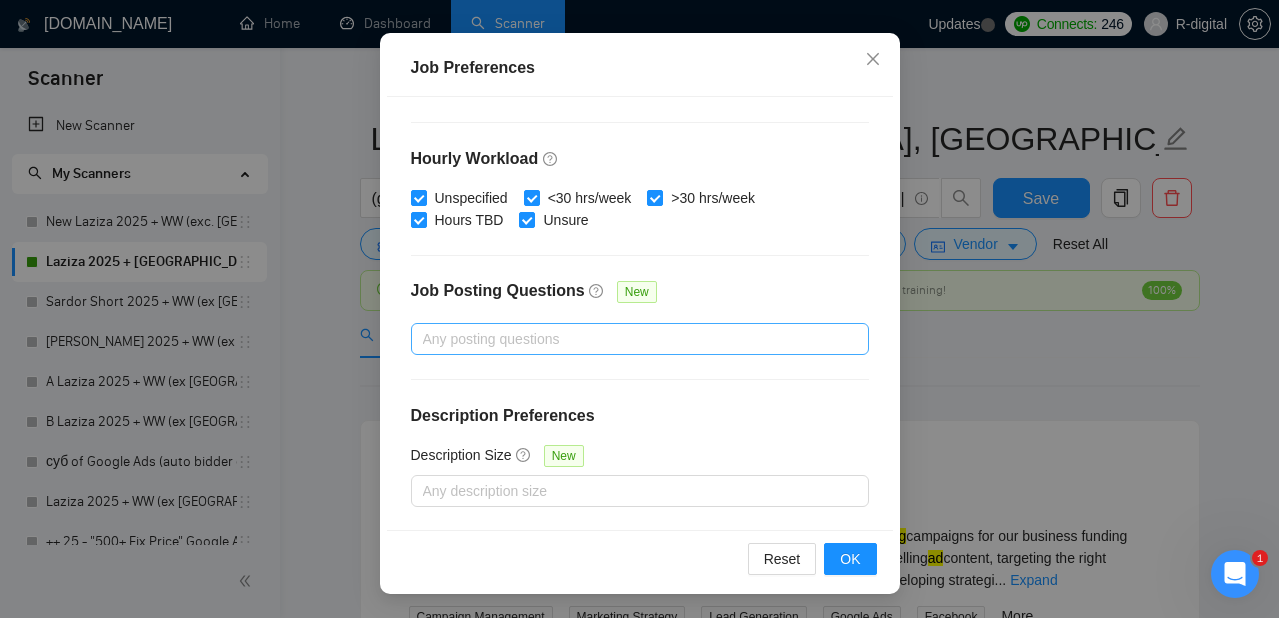 scroll, scrollTop: 155, scrollLeft: 0, axis: vertical 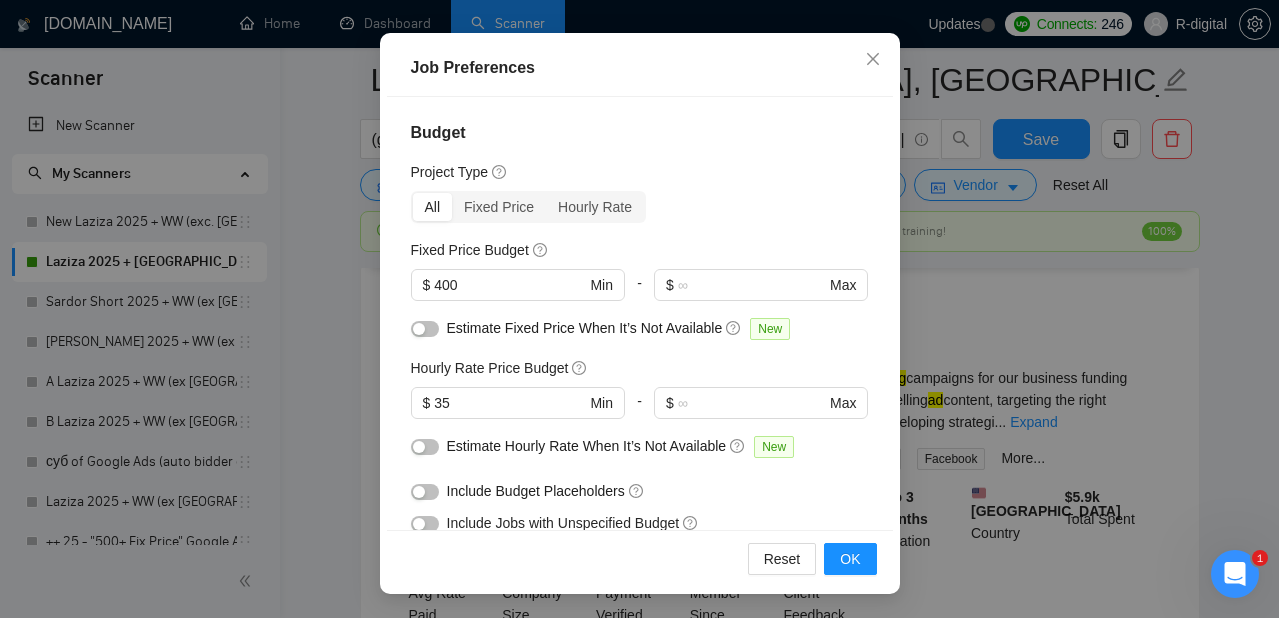 click on "Job Preferences Budget Project Type All Fixed Price Hourly Rate   Fixed Price Budget $ 400 Min - $ Max Estimate Fixed Price When It’s Not Available New   Hourly Rate Price Budget $ 35 Min - $ Max Estimate Hourly Rate When It’s Not Available New Include Budget Placeholders Include Jobs with Unspecified Budget   Connects Price New Min - Max Project Duration   Unspecified Less than 1 month 1 to 3 months 3 to 6 months More than 6 months Hourly Workload   Unspecified <30 hrs/week >30 hrs/week Hours TBD Unsure Job Posting Questions New   Any posting questions Description Preferences Description Size New   Any description size Reset OK" at bounding box center (639, 309) 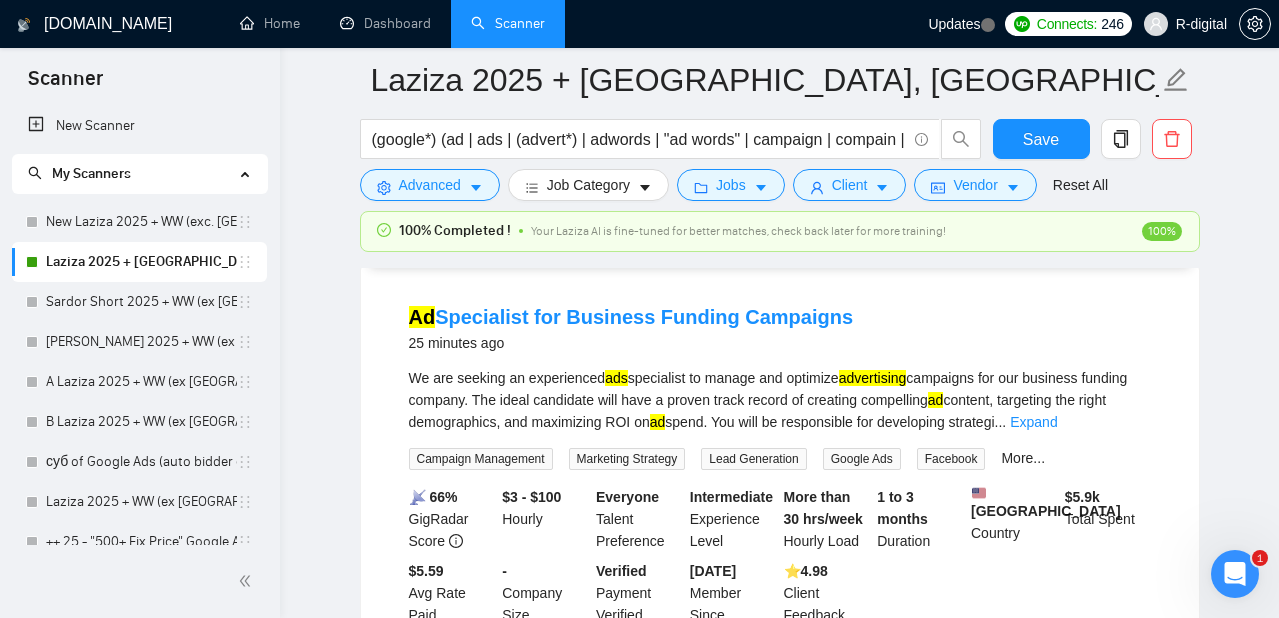 scroll, scrollTop: 0, scrollLeft: 0, axis: both 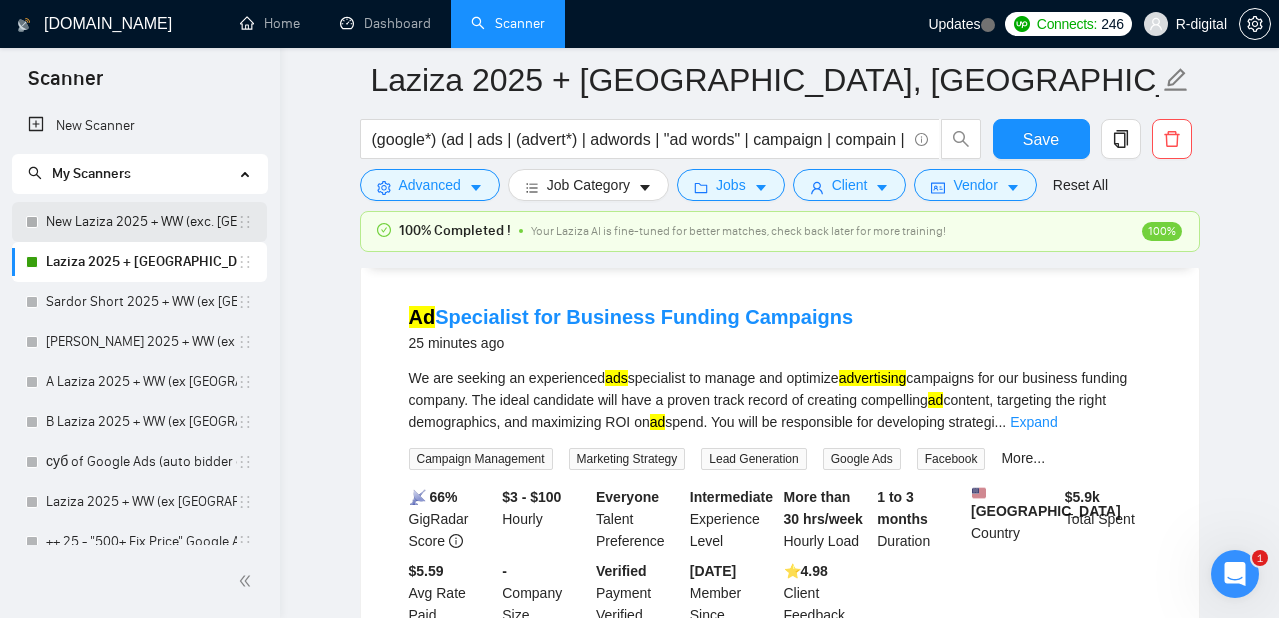 click on "New Laziza 2025 + WW (exc. [GEOGRAPHIC_DATA], [GEOGRAPHIC_DATA], [GEOGRAPHIC_DATA])" at bounding box center [141, 222] 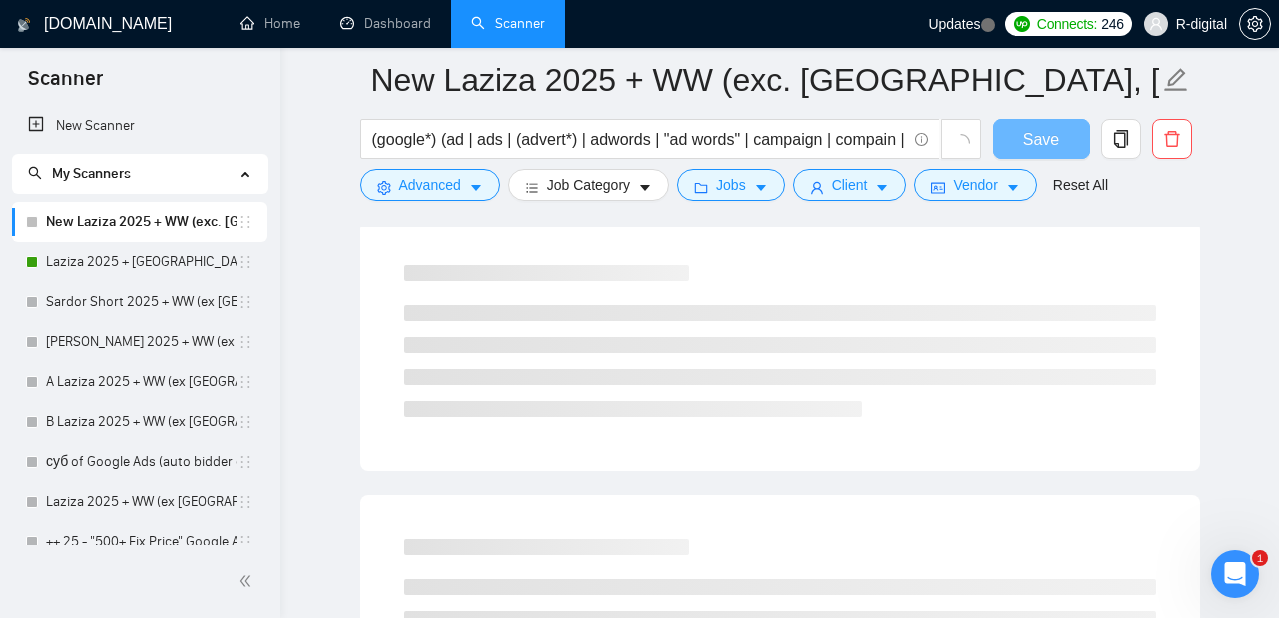 scroll, scrollTop: 153, scrollLeft: 0, axis: vertical 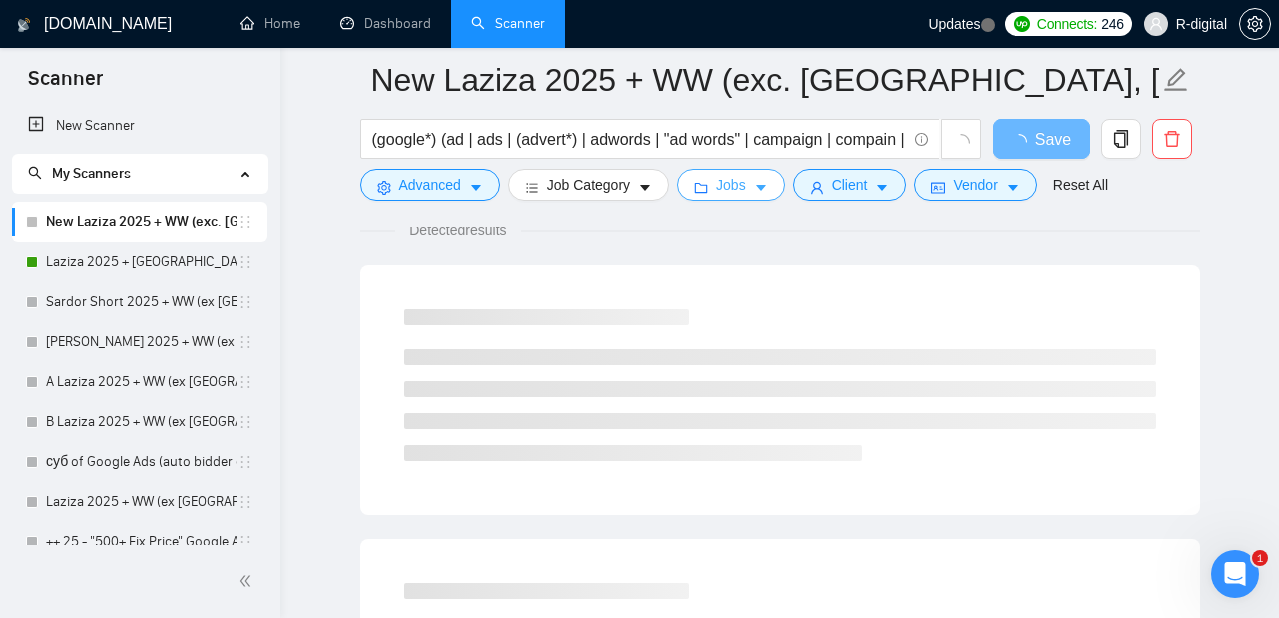 click on "Jobs" at bounding box center (731, 185) 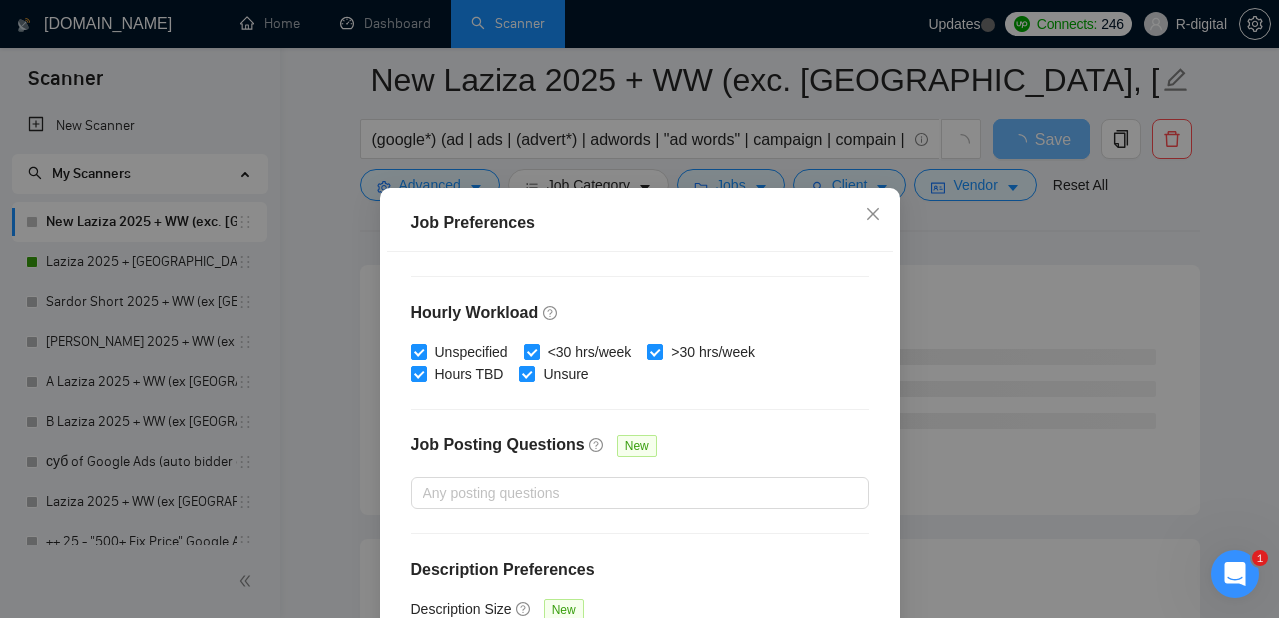 scroll, scrollTop: 695, scrollLeft: 0, axis: vertical 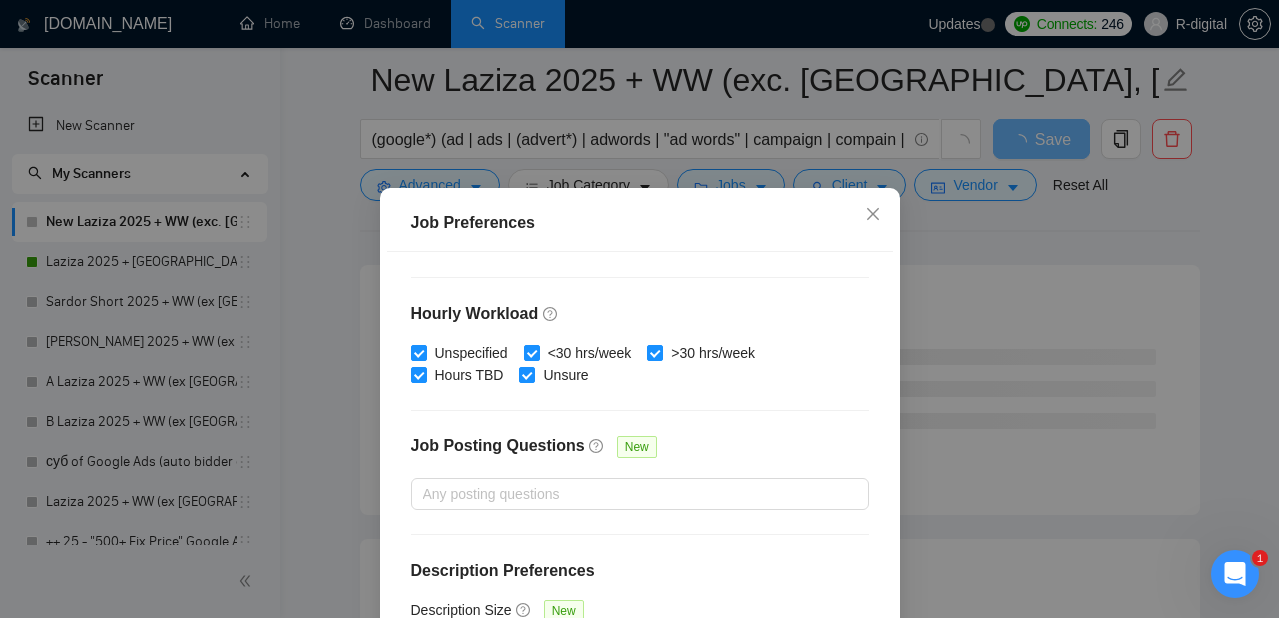 click on "Job Preferences Budget Project Type All Fixed Price Hourly Rate   Fixed Price Budget $ 400 Min - $ Max Estimate Fixed Price When It’s Not Available New   Hourly Rate Price Budget $ 35 Min - $ Max Estimate Hourly Rate When It’s Not Available New Include Budget Placeholders Include Jobs with Unspecified Budget   Connects Price New Min - Max Project Duration   Unspecified Less than 1 month 1 to 3 months 3 to 6 months More than 6 months Hourly Workload   Unspecified <30 hrs/week >30 hrs/week Hours TBD Unsure Job Posting Questions New   Any posting questions Description Preferences Description Size New   Any description size Reset OK" at bounding box center [639, 309] 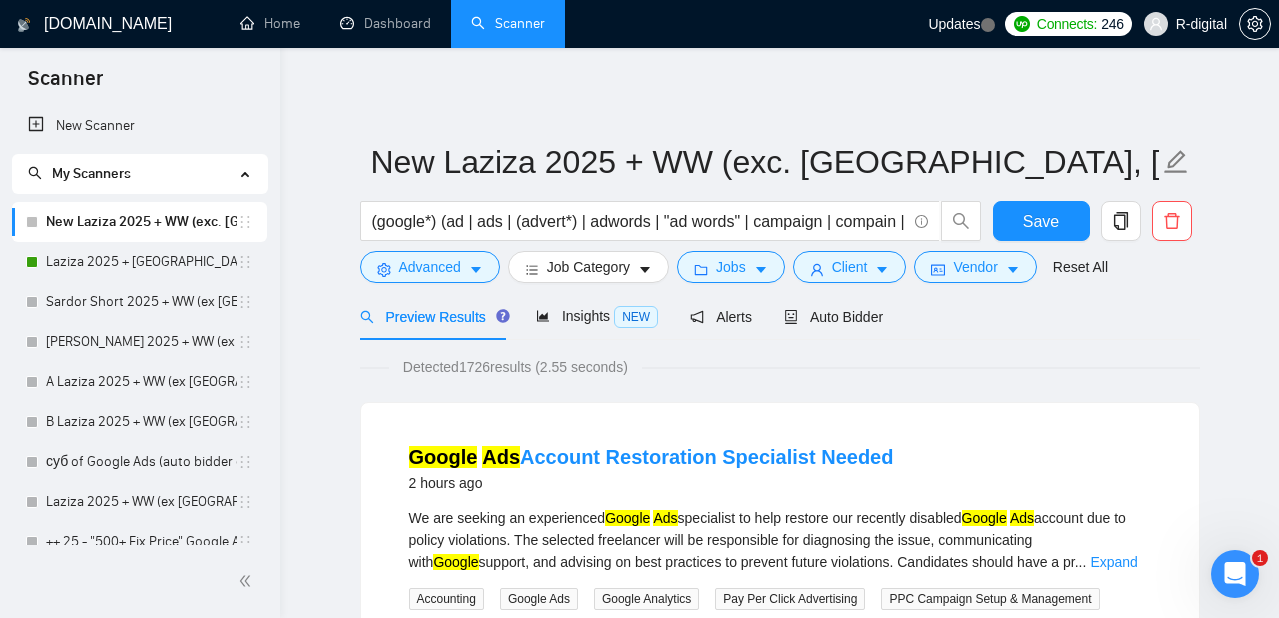 scroll, scrollTop: 0, scrollLeft: 0, axis: both 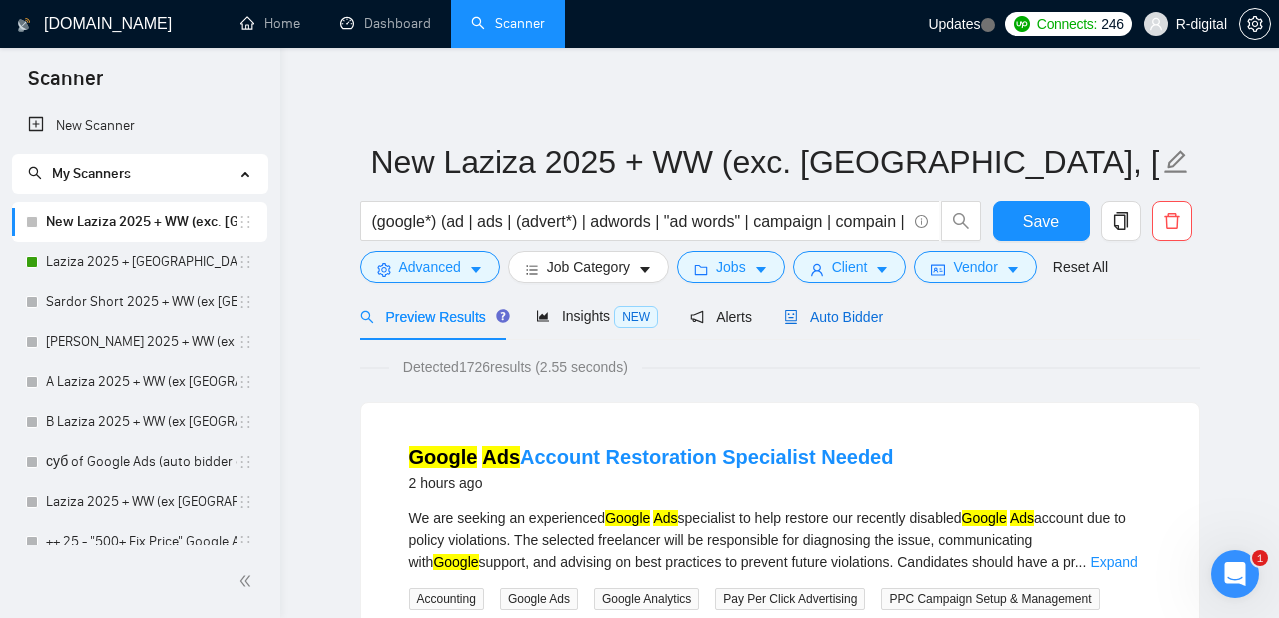 click on "Auto Bidder" at bounding box center [833, 317] 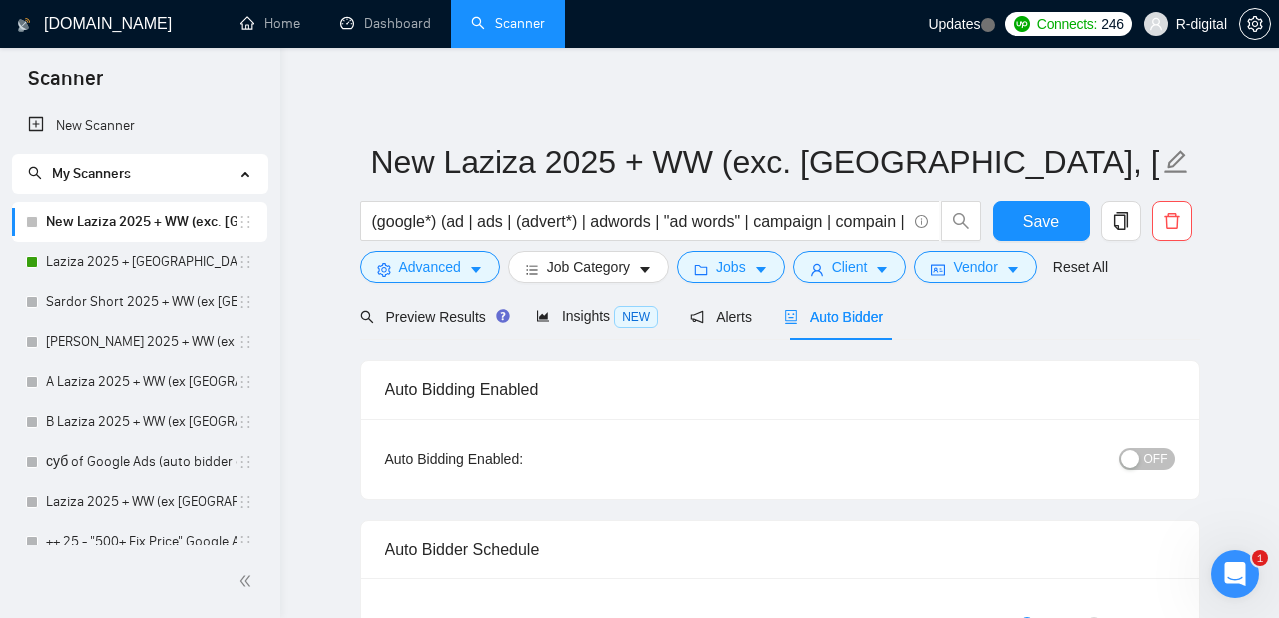 radio on "false" 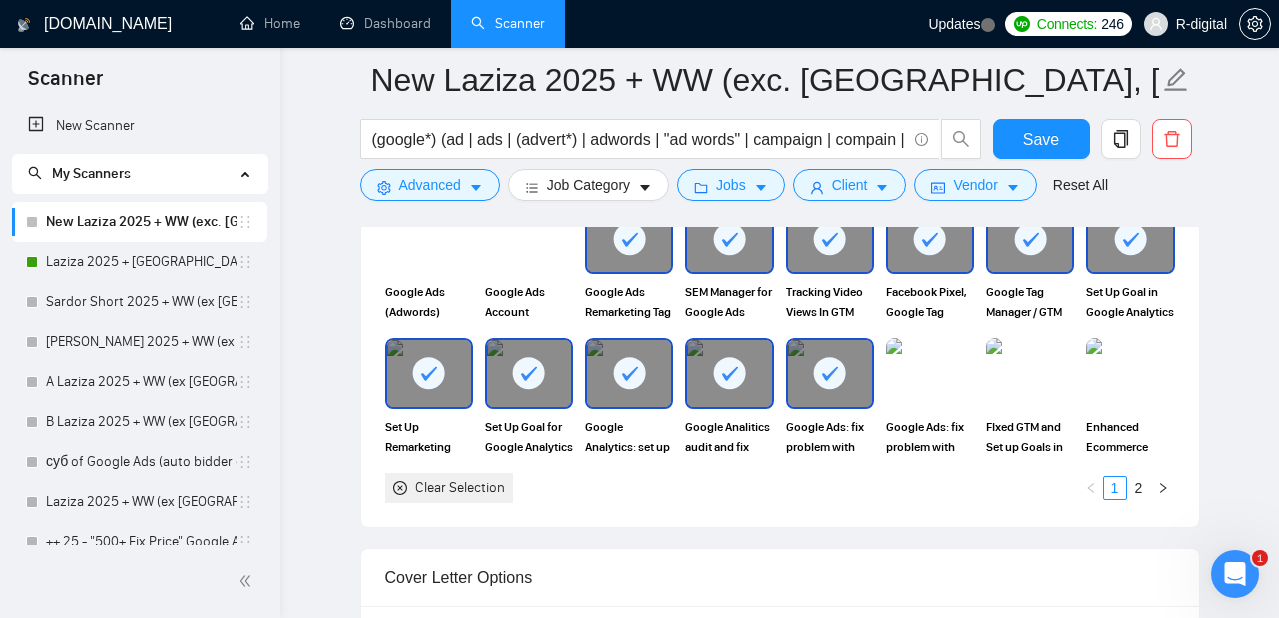 scroll, scrollTop: 1755, scrollLeft: 0, axis: vertical 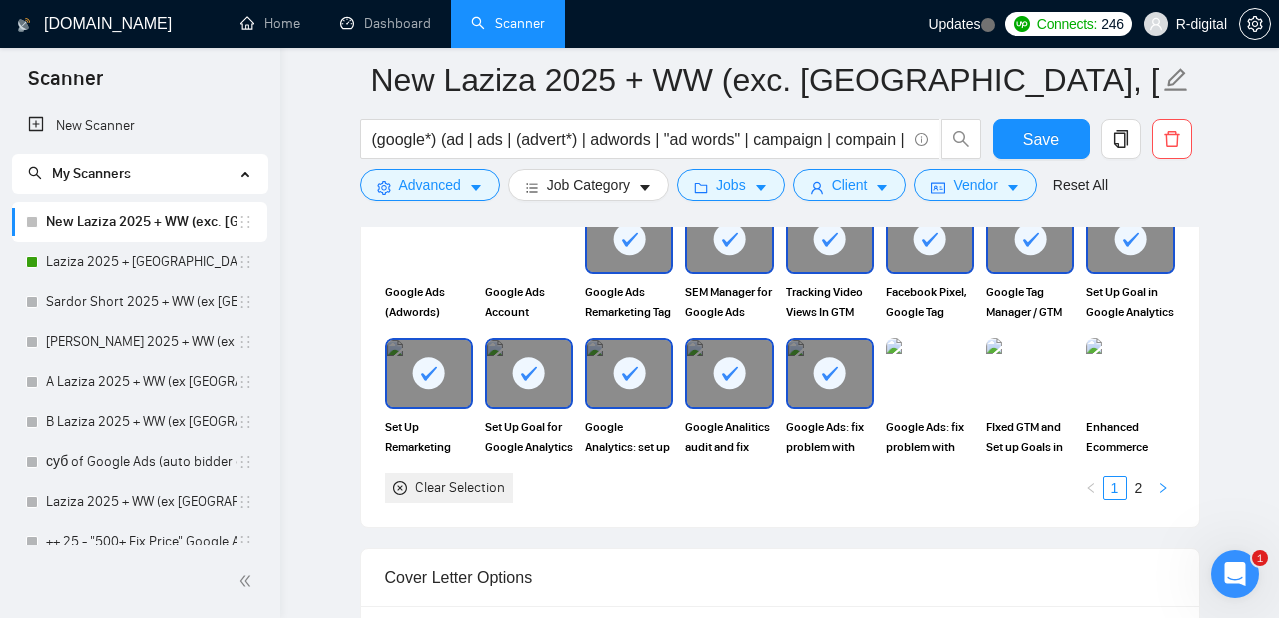 click at bounding box center (1163, 488) 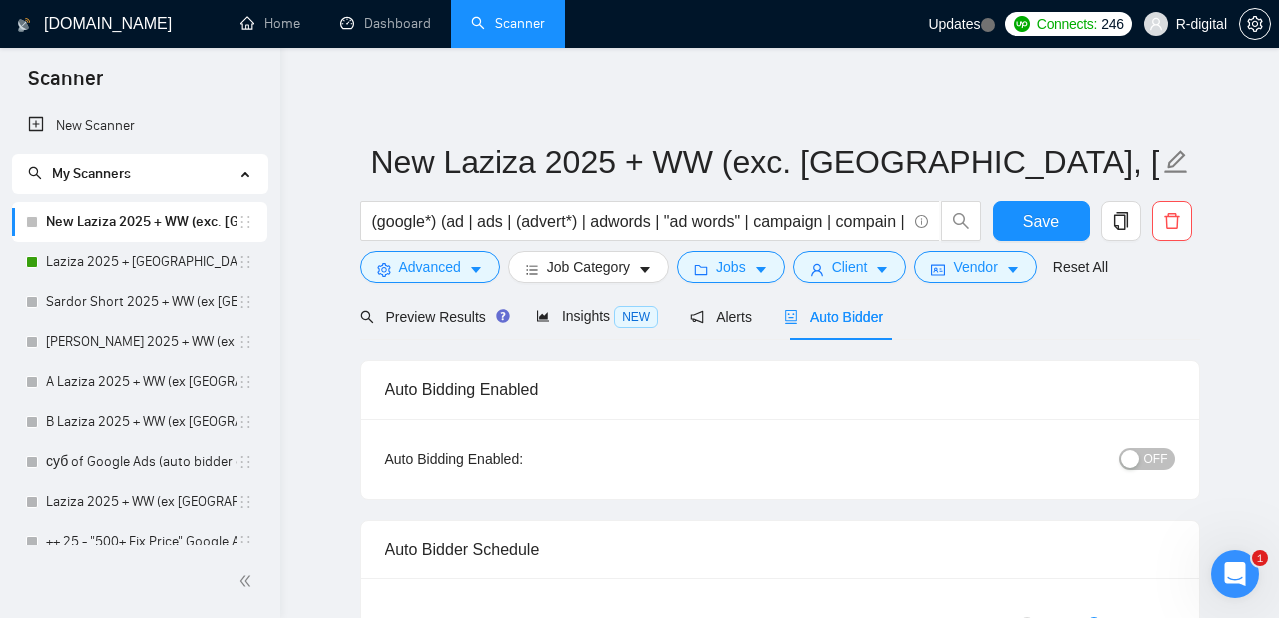 scroll, scrollTop: 0, scrollLeft: 0, axis: both 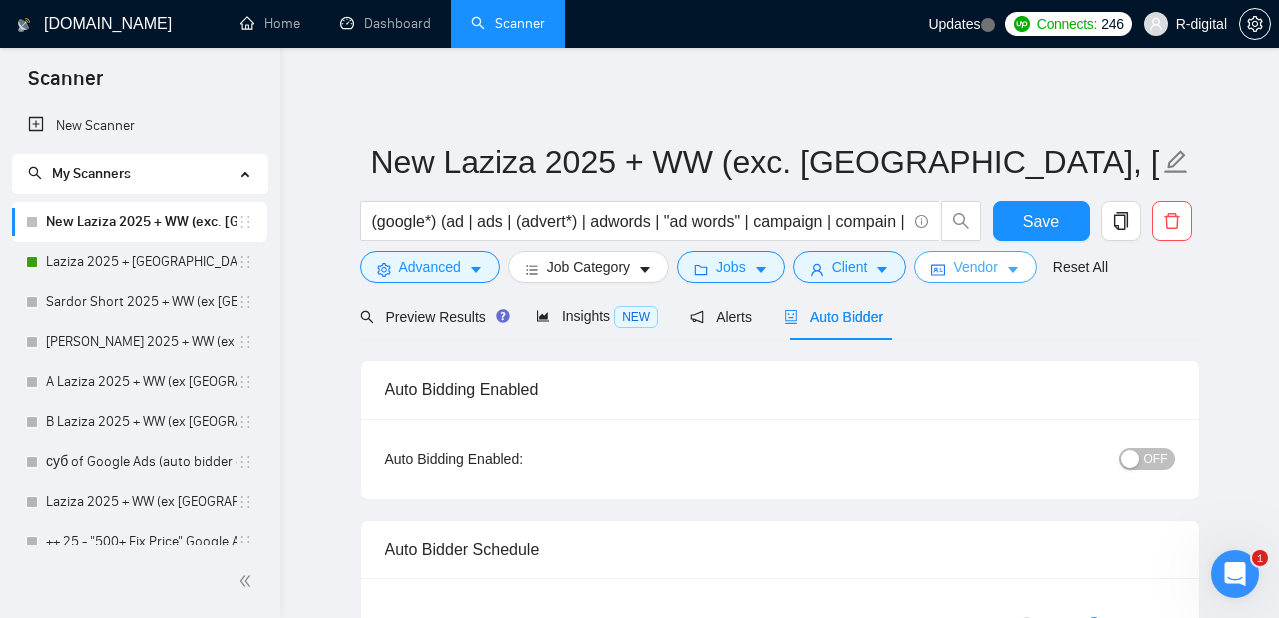 click on "Vendor" at bounding box center [975, 267] 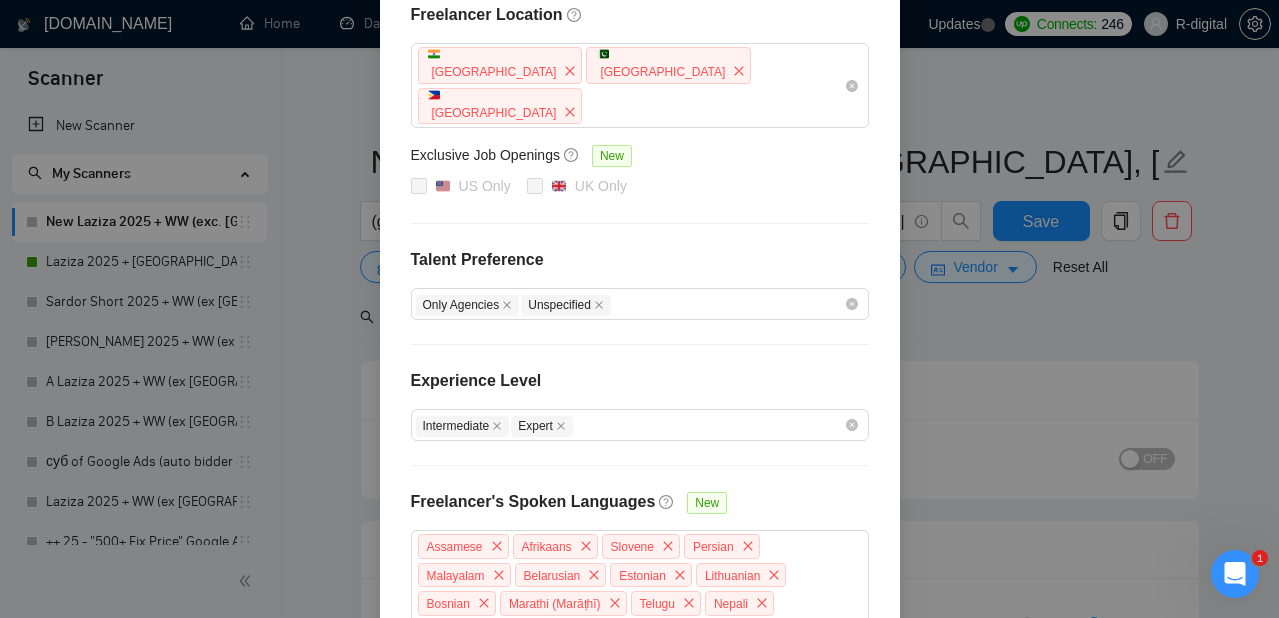 scroll, scrollTop: 313, scrollLeft: 0, axis: vertical 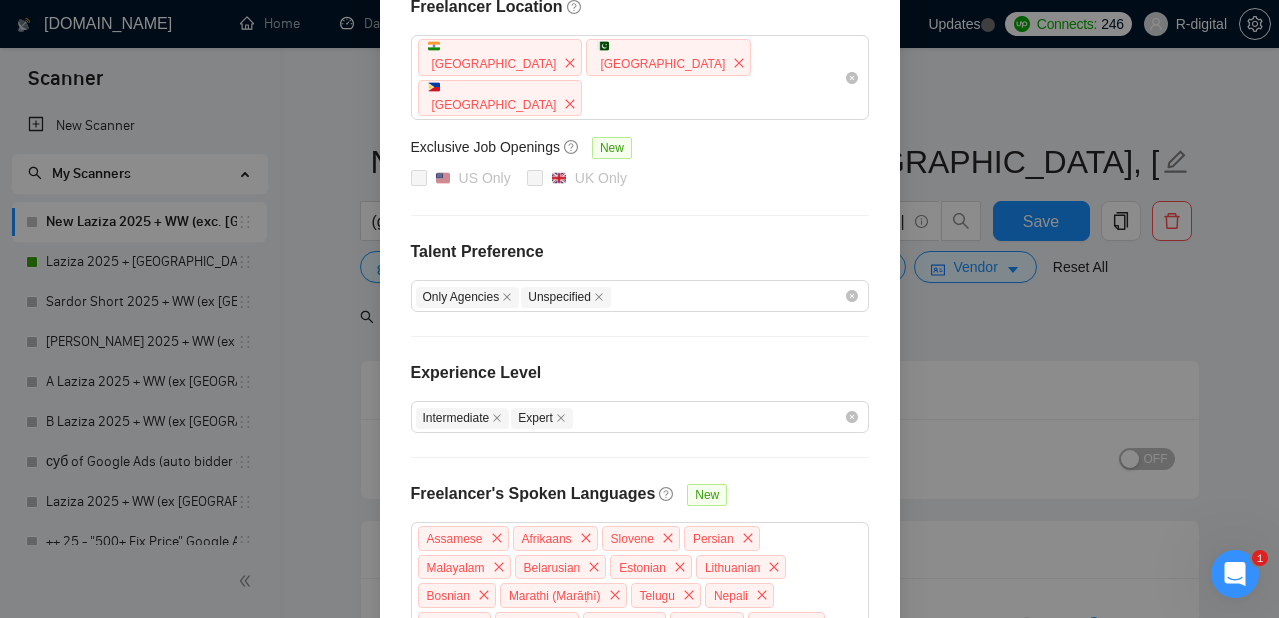 click on "Vendor Preferences Freelancer Location   [GEOGRAPHIC_DATA] [GEOGRAPHIC_DATA] [GEOGRAPHIC_DATA]   Exclusive Job Openings New [GEOGRAPHIC_DATA] Only UK Only Talent Preference Only Agencies Unspecified   Experience Level Intermediate Expert   Freelancer's Spoken Languages New Assamese Afrikaans Slovene Persian Malayalam Belarusian Estonian Lithuanian Bosnian Marathi (Marāṭhī) Telugu Nepali Swahili Georgian Kannada Latvian Gujarati Cantonese Bulgarian Malay Croatian Finnish Hungarian Tamil Czech Greek, Modern Bengali Hebrew (modern) Tagalog Serbian Norwegian Vietnamese Urdu Turkish Thai Indonesian Romanian, Moldavian, Moldovan Swedish Polish Japanese Portuguese Korean Danish Hindi Italian Panjabi, Punjabi Dutch Chinese Arabic French German Spanish Armenian Slovak Sinhala, Sinhalese Amharic Albanian Khmer Azerbaijani German Sign Language Kazakh Macedonian Spanish Sign Language Irish Uzbek   Reset OK" at bounding box center [639, 309] 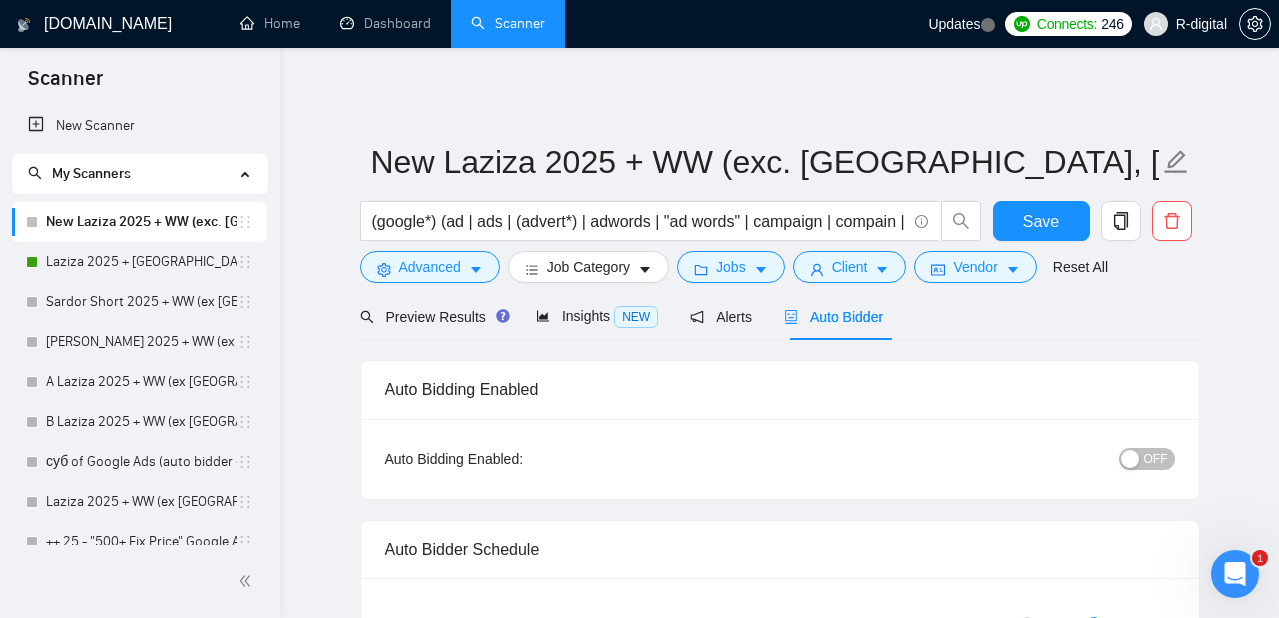 scroll, scrollTop: 0, scrollLeft: 0, axis: both 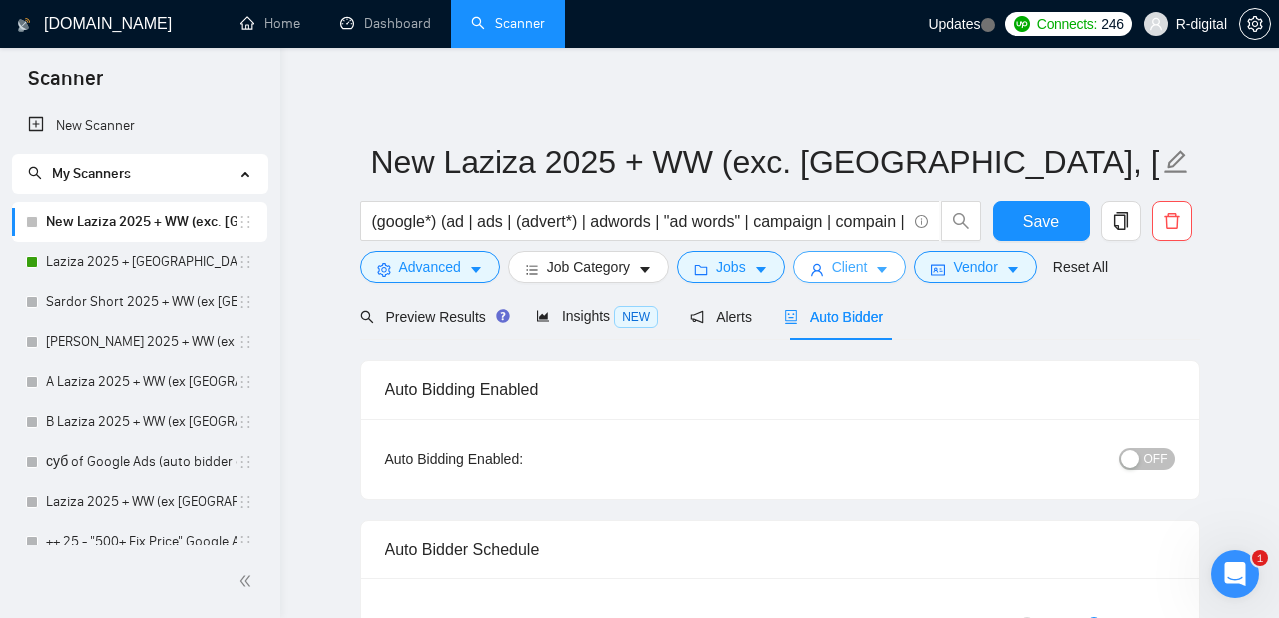 click on "Client" at bounding box center [850, 267] 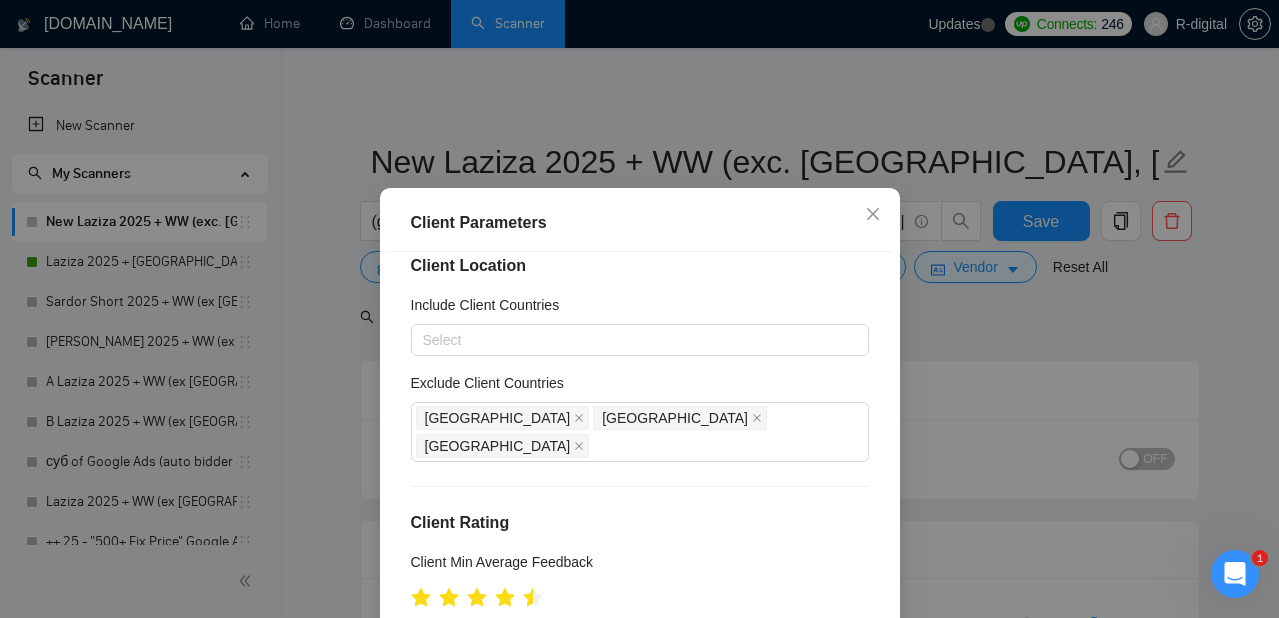 scroll, scrollTop: 61, scrollLeft: 0, axis: vertical 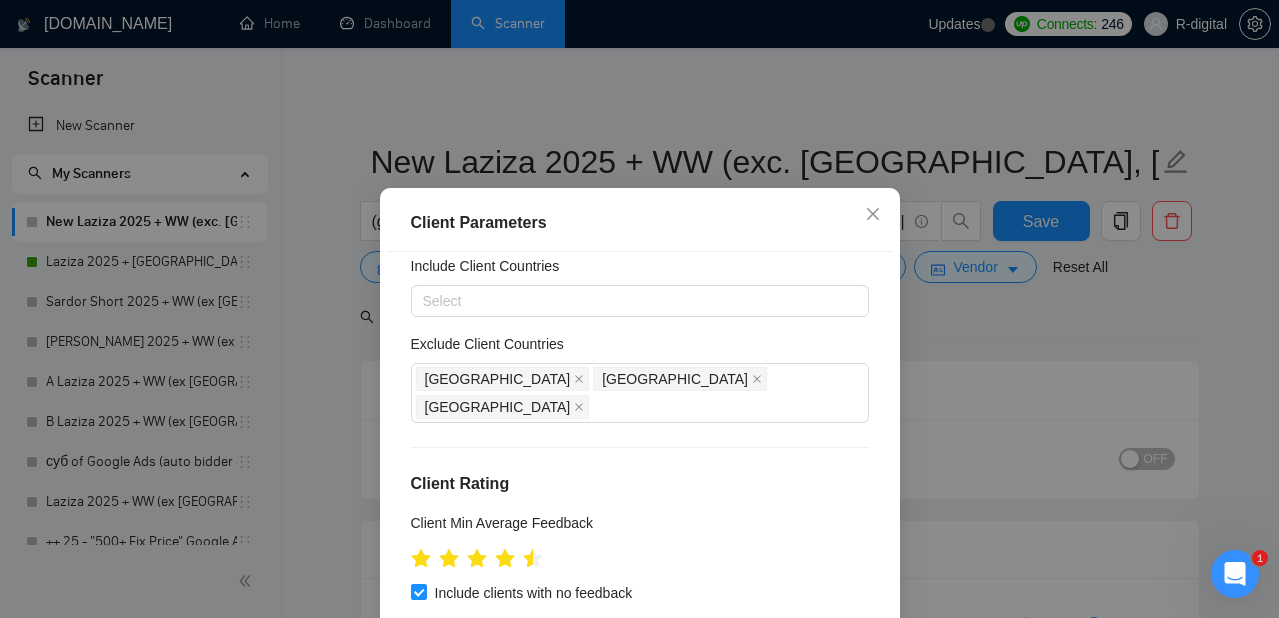 click on "Client Parameters Client Location Include Client Countries   Select Exclude Client Countries [GEOGRAPHIC_DATA] [GEOGRAPHIC_DATA] [GEOGRAPHIC_DATA]   Client Rating Client Min Average Feedback Include clients with no feedback Client Payment Details Payment Verified Hire Rate Stats   Client Total Spent $ Min - $ Max Client Hire Rate New   Any hire rate   Avg Hourly Rate Paid New $ Min - $ Max Include Clients without Sufficient History Client Profile Client Industry New   Any industry Client Company Size   Any company size Enterprise Clients New   Any clients Reset OK" at bounding box center (639, 309) 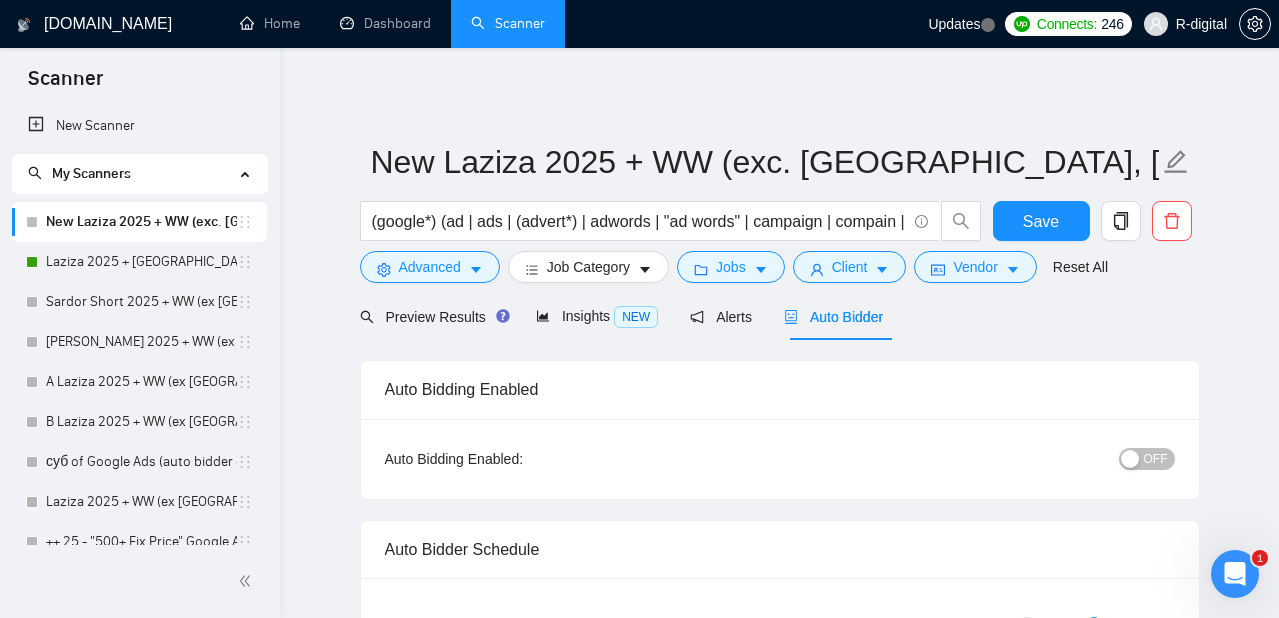 click on "[DOMAIN_NAME] Home Dashboard Scanner Updates
Connects: 246 R-digital New Laziza 2025 + WW (exc. [GEOGRAPHIC_DATA], [GEOGRAPHIC_DATA], AU) (google*) (ad | ads | (advert*) | adwords | "ad words" | campaign | compain | ppc | "pay-per-click") Save Advanced   Job Category   Jobs   Client   Vendor   Reset All Preview Results Insights NEW Alerts Auto Bidder Auto Bidding Enabled Auto Bidding Enabled: OFF Auto Bidder Schedule Auto Bidding Type: Automated (recommended) Semi-automated Auto Bidding Schedule: 24/7 Custom Custom Auto Bidder Schedule Repeat every week [DATE] [DATE] [DATE] [DATE] [DATE] [DATE] [DATE] Active Hours ( [GEOGRAPHIC_DATA]/[GEOGRAPHIC_DATA] ): From: 21:00 To: 21:00  (next day) ( 24  hours) [GEOGRAPHIC_DATA]/[GEOGRAPHIC_DATA] Auto Bidding Type Select your bidding algorithm: Choose the algorithm for you bidding. The price per proposal does not include your connects expenditure. Template Bidder Works great for narrow segments and short cover letters that don't change. 0.50  credits / proposal Sardor AI 🤖 1.00" at bounding box center [779, 2743] 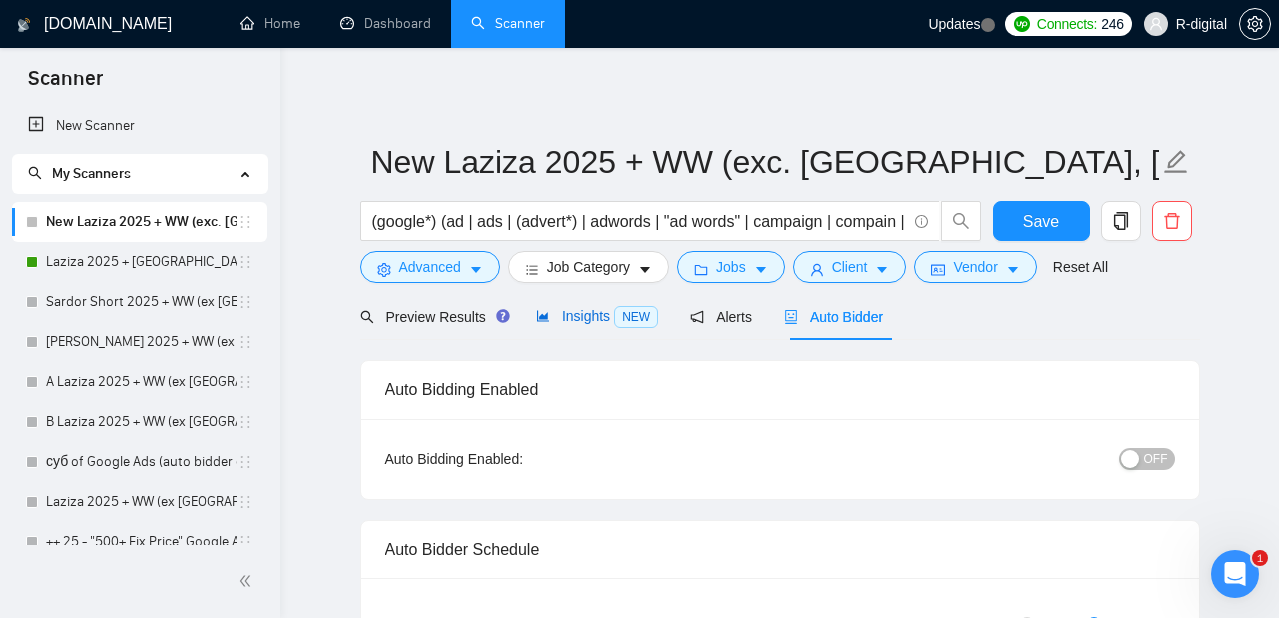click on "Insights NEW" at bounding box center (597, 316) 